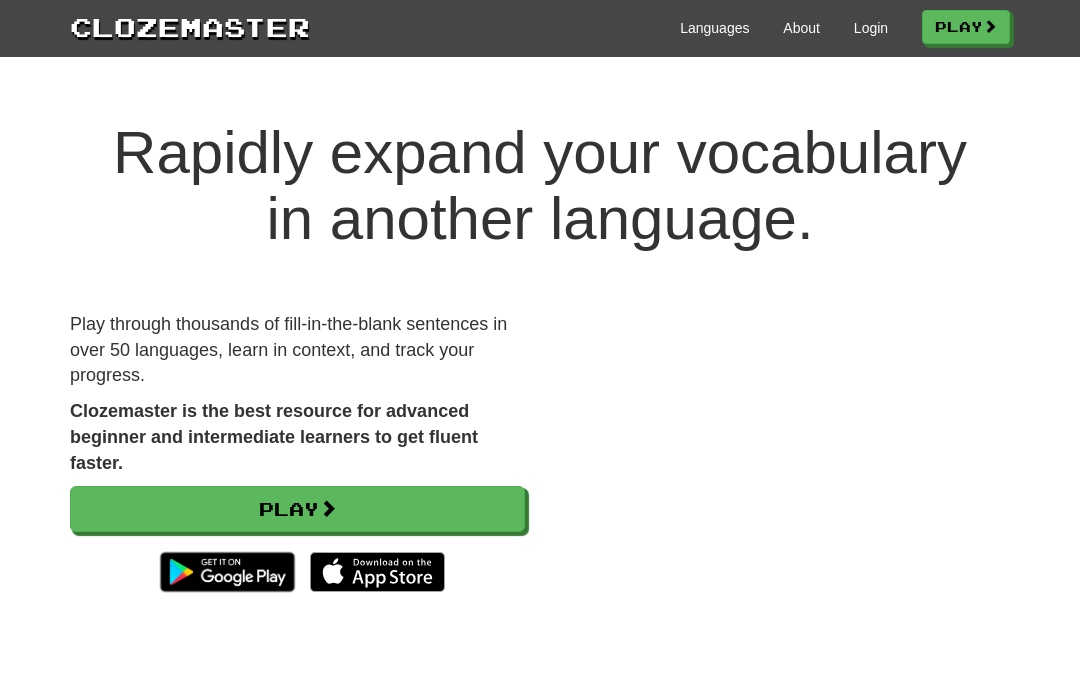 scroll, scrollTop: 0, scrollLeft: 0, axis: both 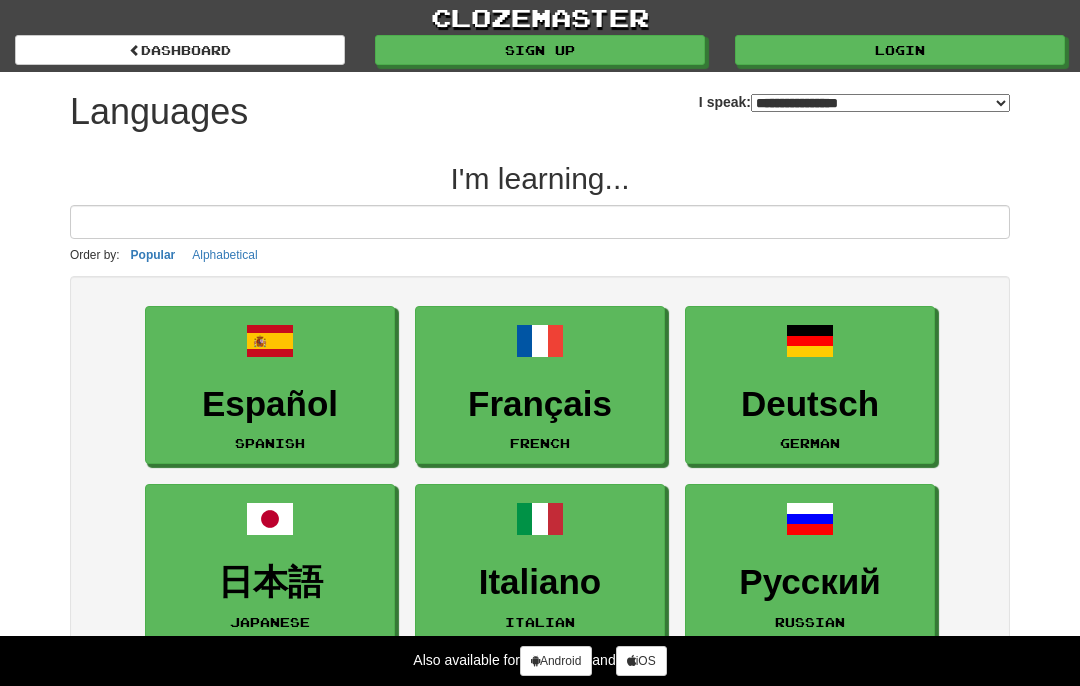 select on "*******" 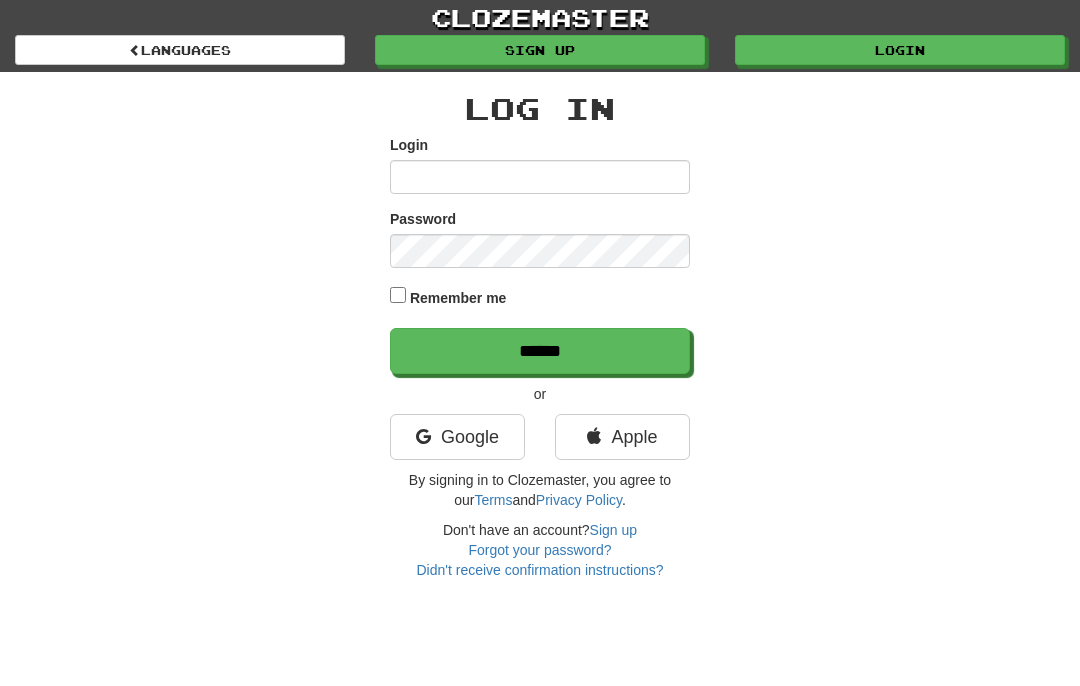 scroll, scrollTop: 0, scrollLeft: 0, axis: both 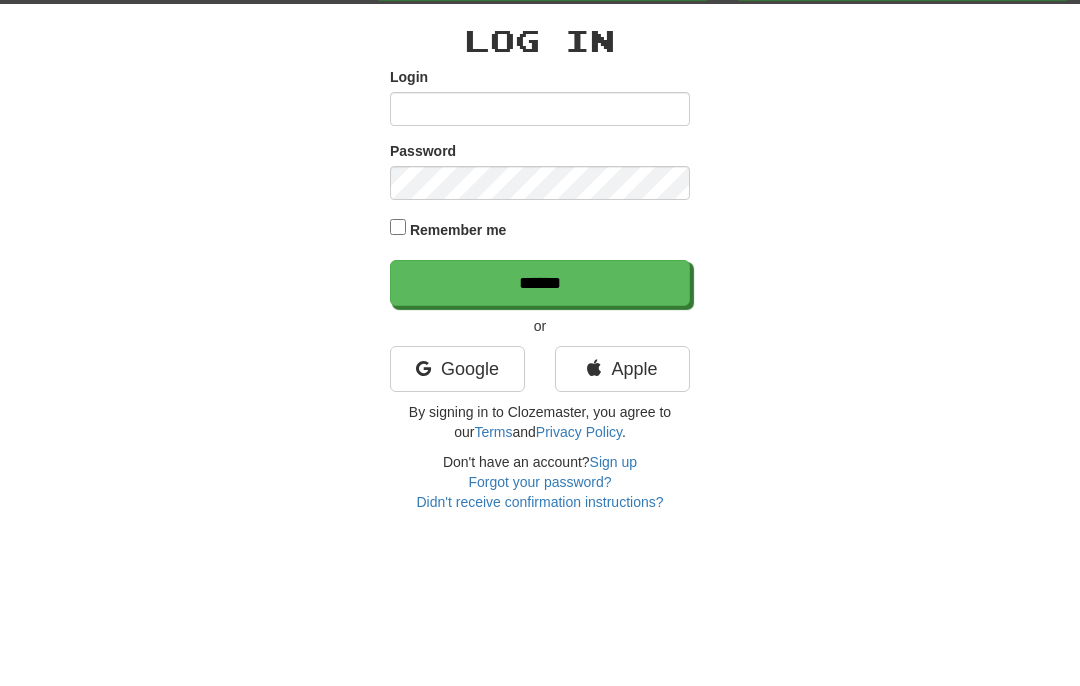 type on "*" 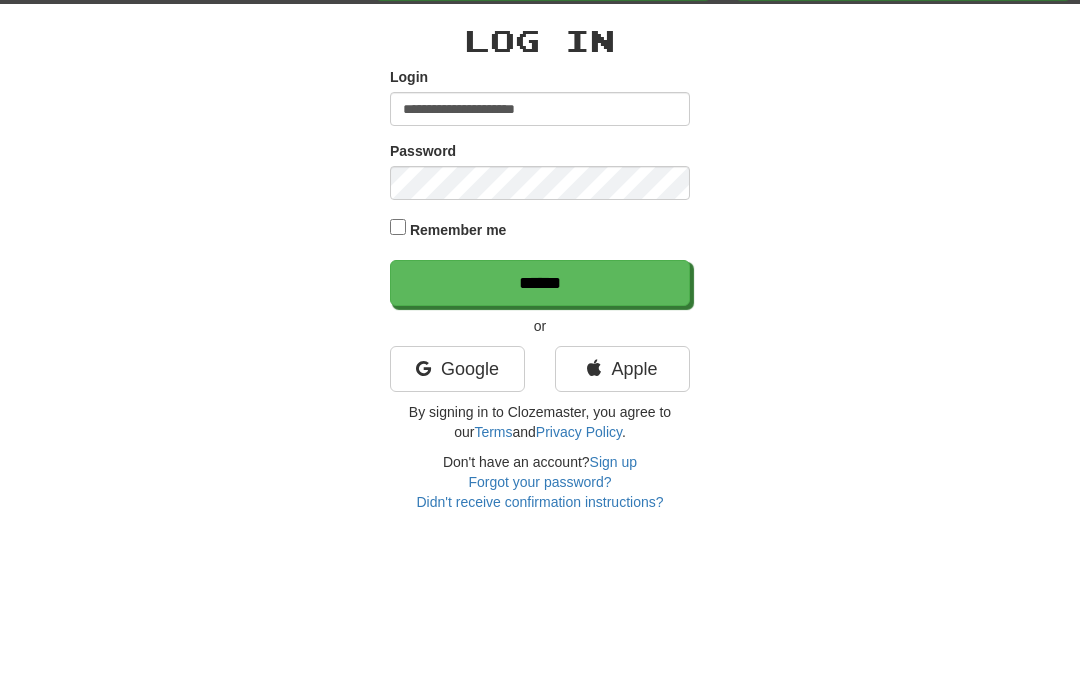 type on "**********" 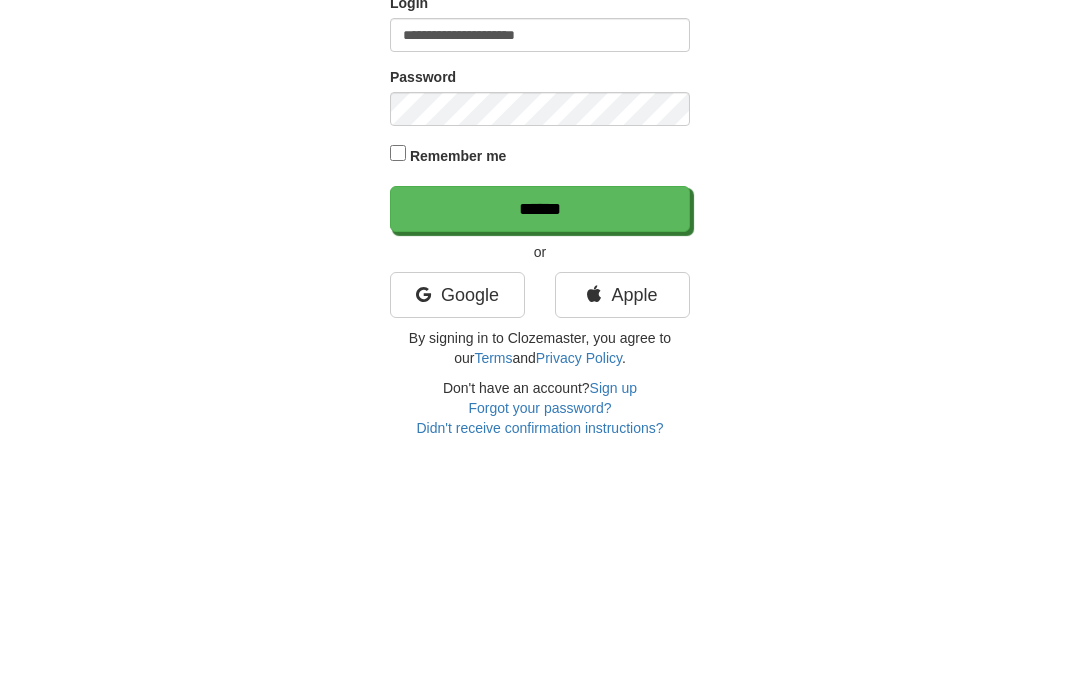 click on "******" at bounding box center (540, 351) 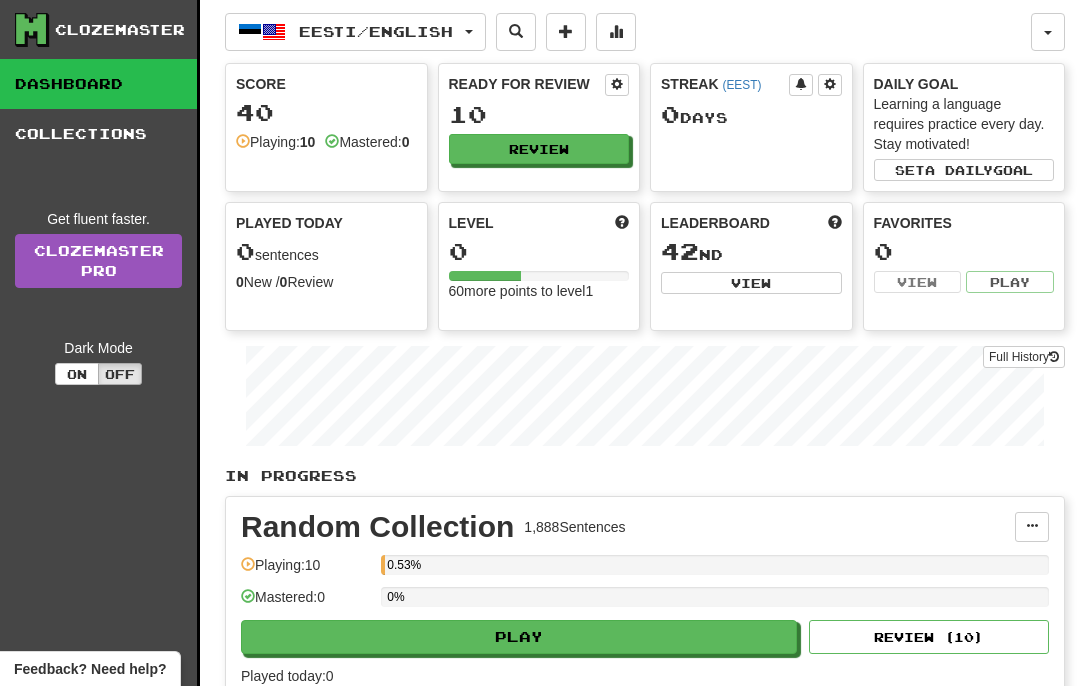 scroll, scrollTop: 0, scrollLeft: 0, axis: both 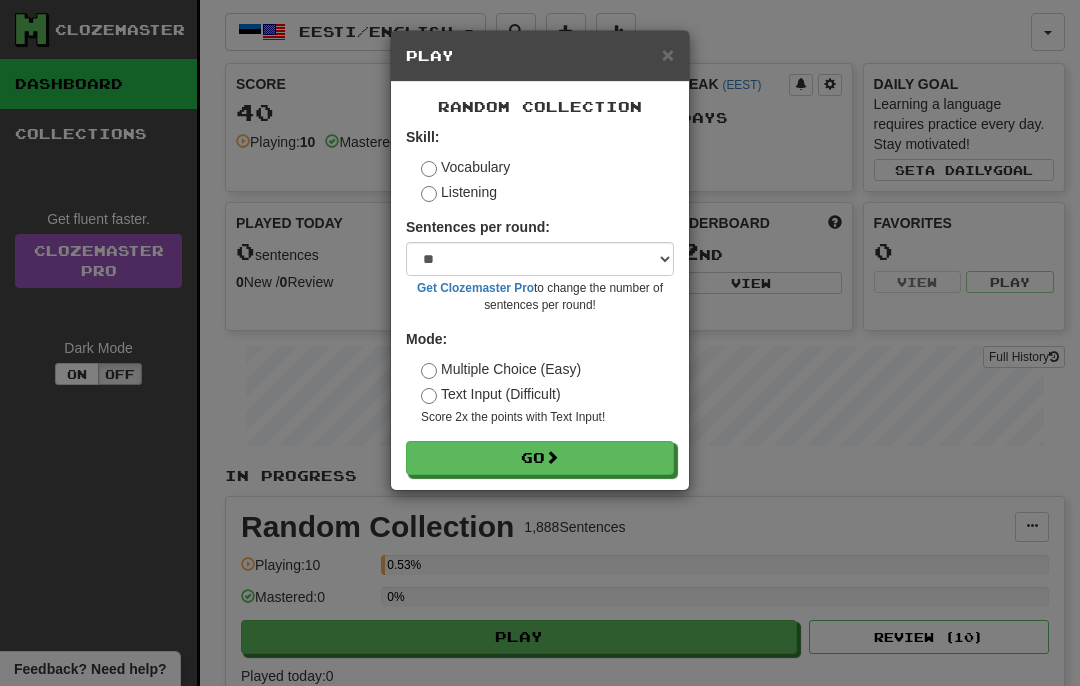 click on "Go" at bounding box center [540, 458] 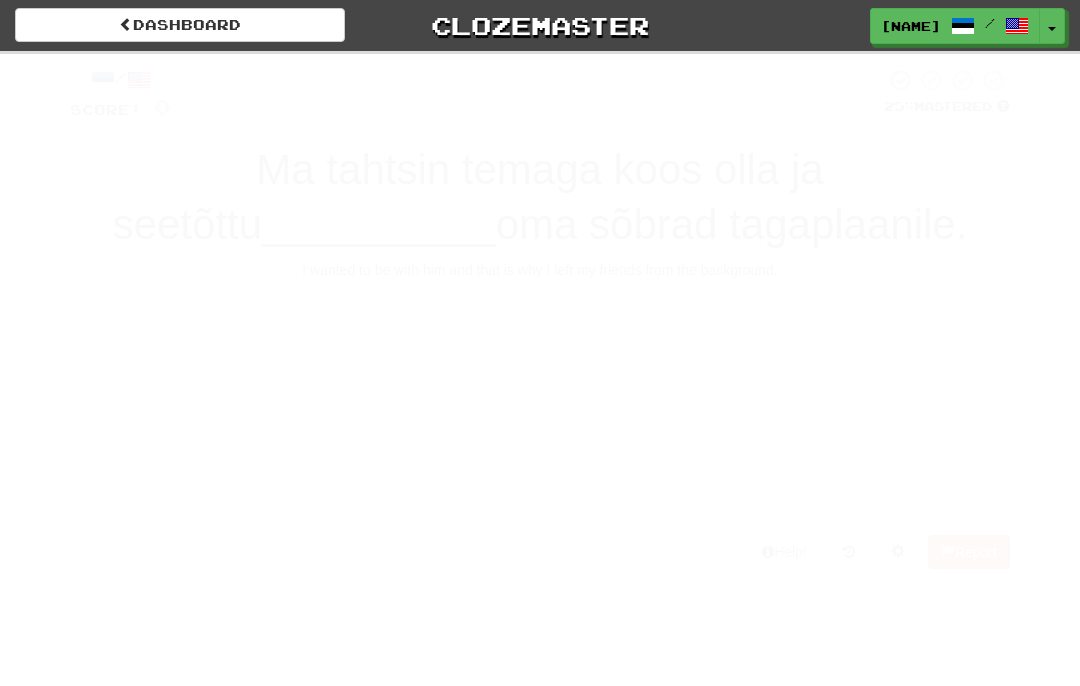 scroll, scrollTop: 0, scrollLeft: 0, axis: both 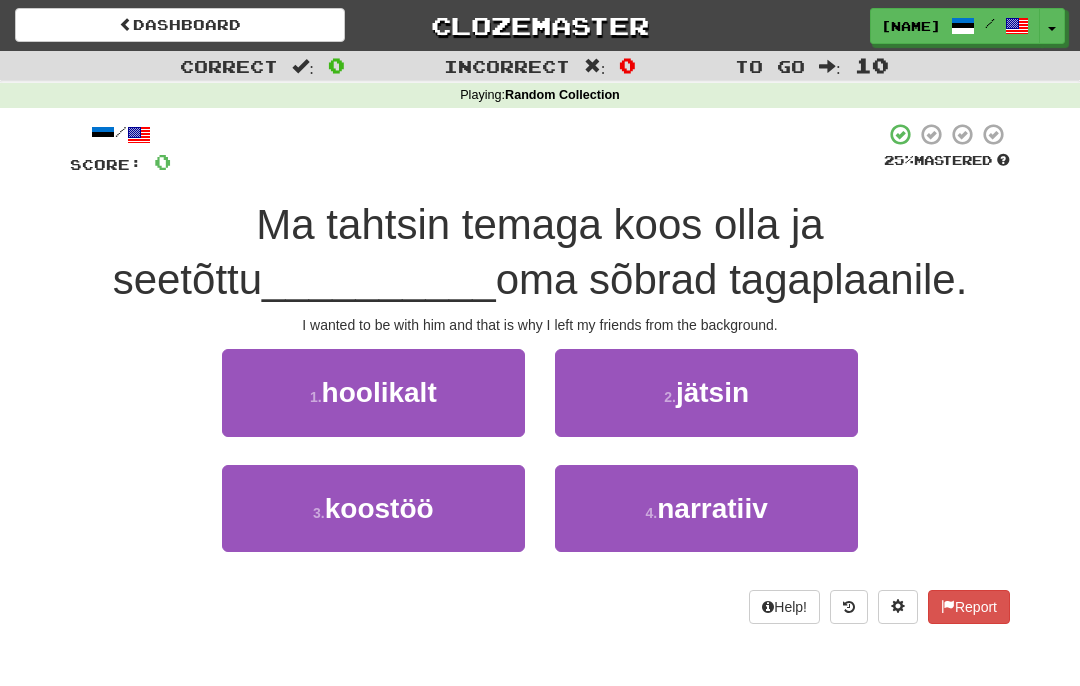 click on "4 .  narratiiv" at bounding box center (706, 508) 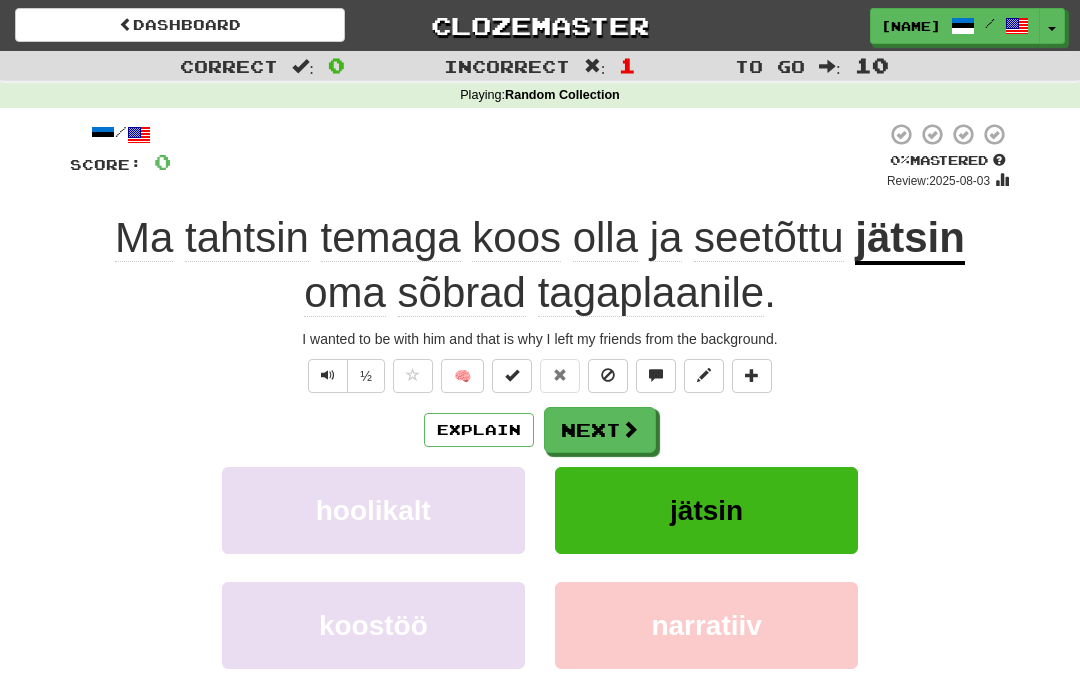 click on "Next" at bounding box center [600, 430] 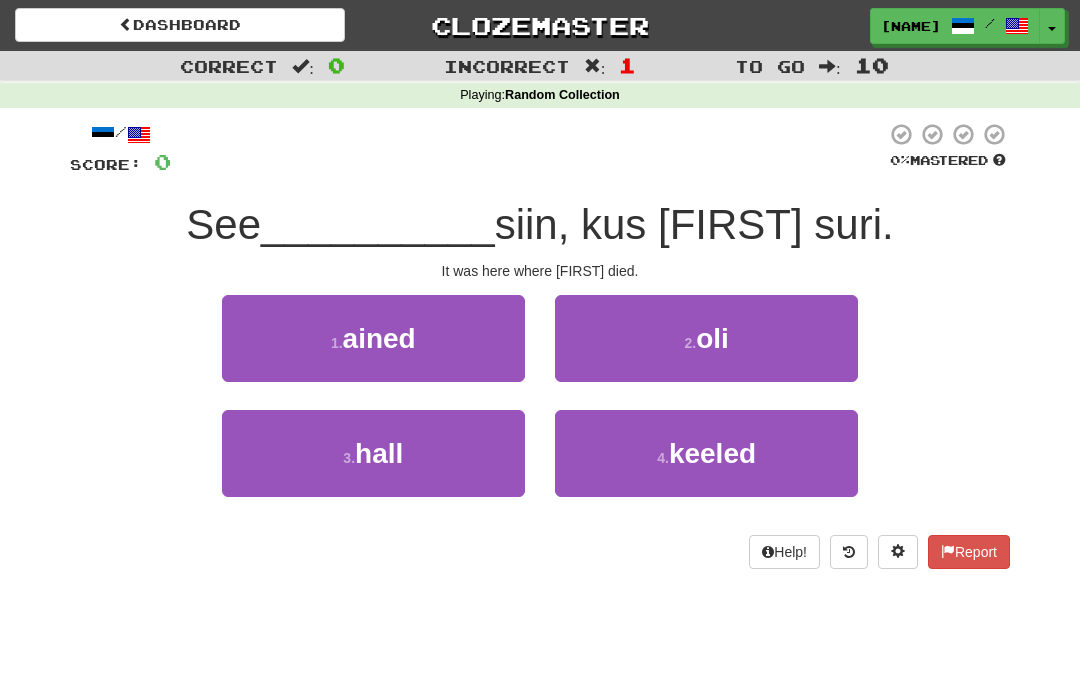 click on "2 .  oli" at bounding box center (706, 338) 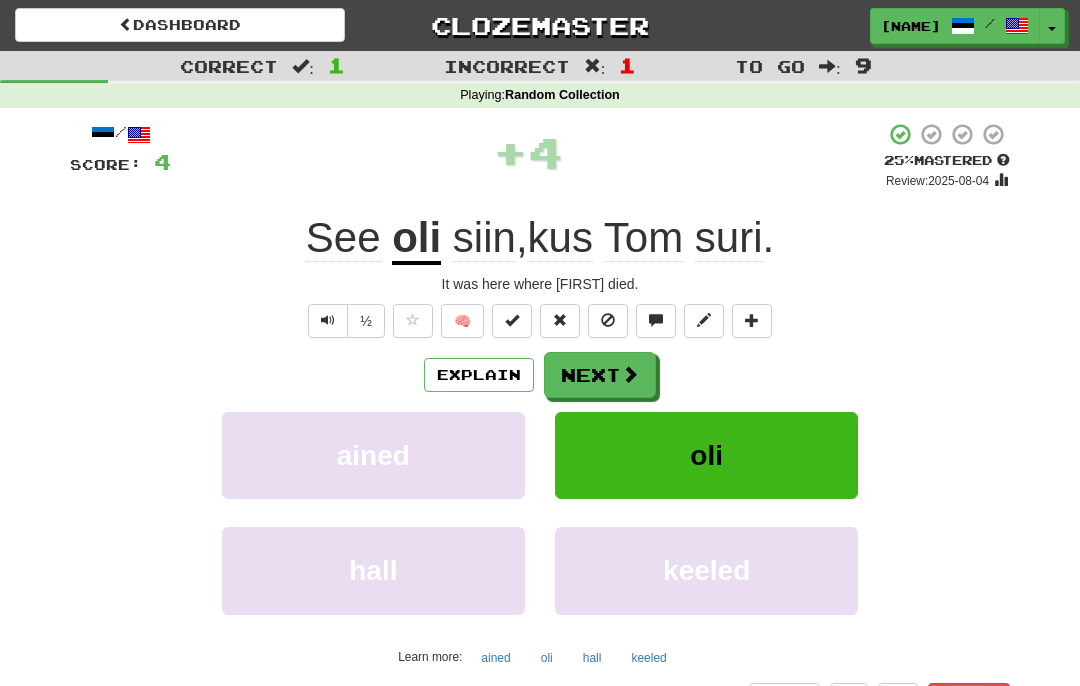 click on "Next" at bounding box center [600, 375] 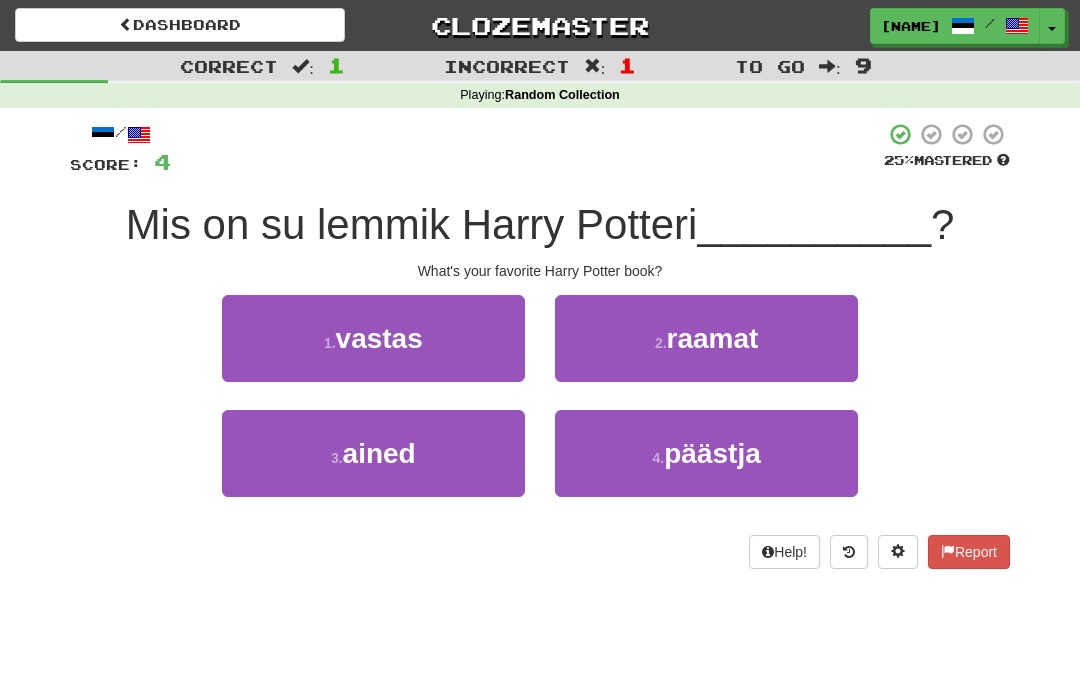 click on "2 .  raamat" at bounding box center [706, 338] 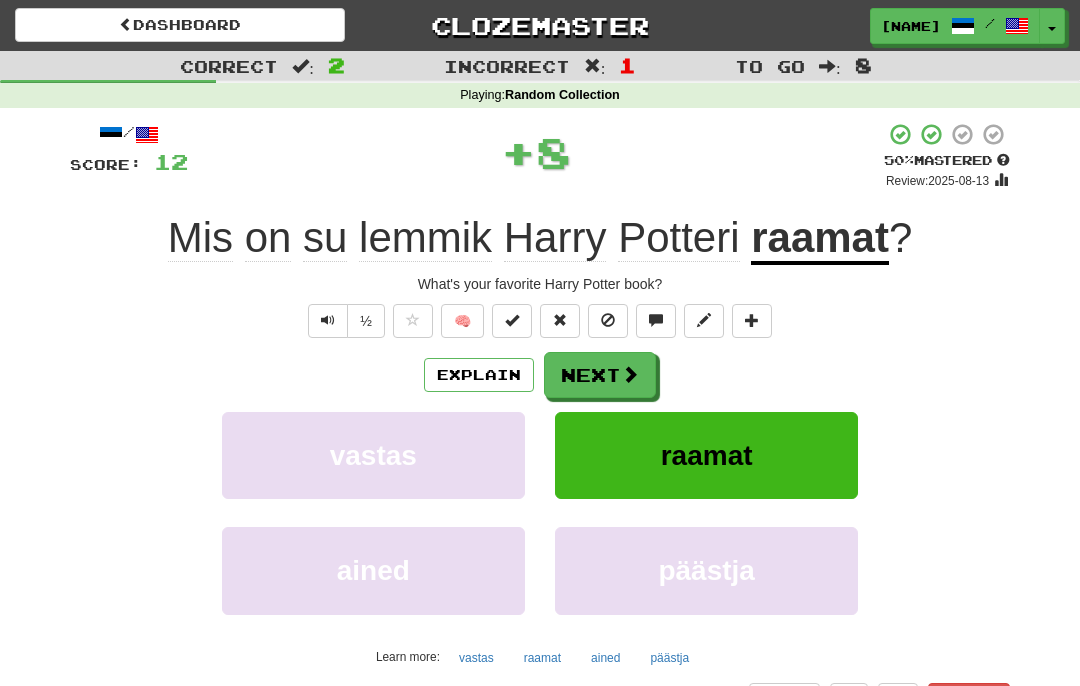 click on "Next" at bounding box center [600, 375] 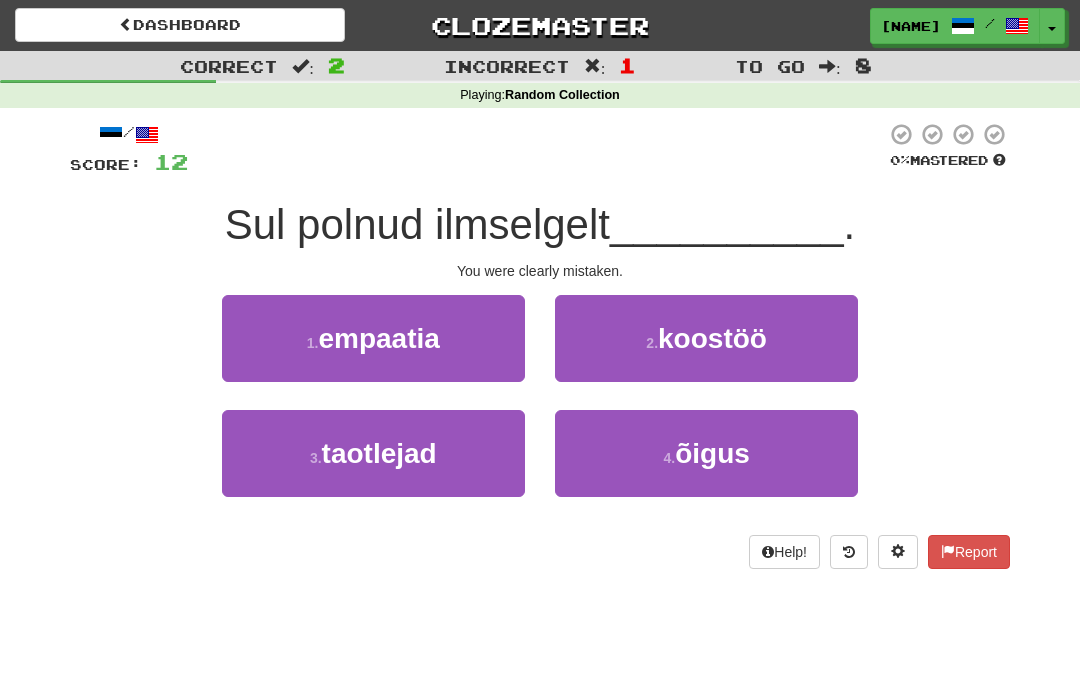 click on "3 .  taotlejad" at bounding box center (373, 453) 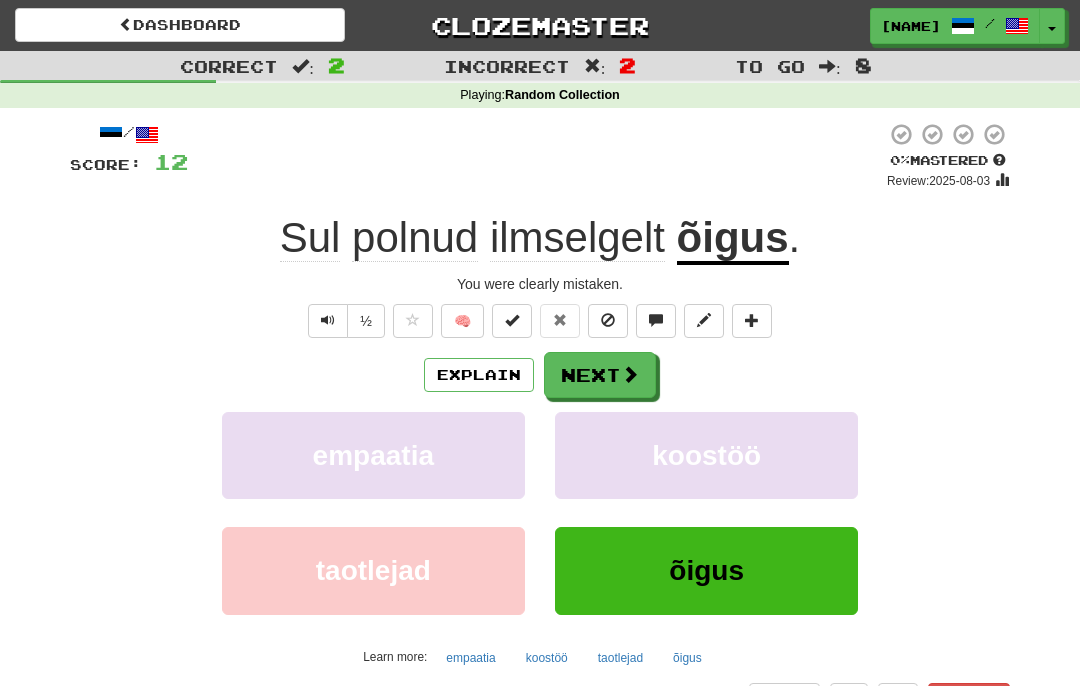 click on "Next" at bounding box center [600, 375] 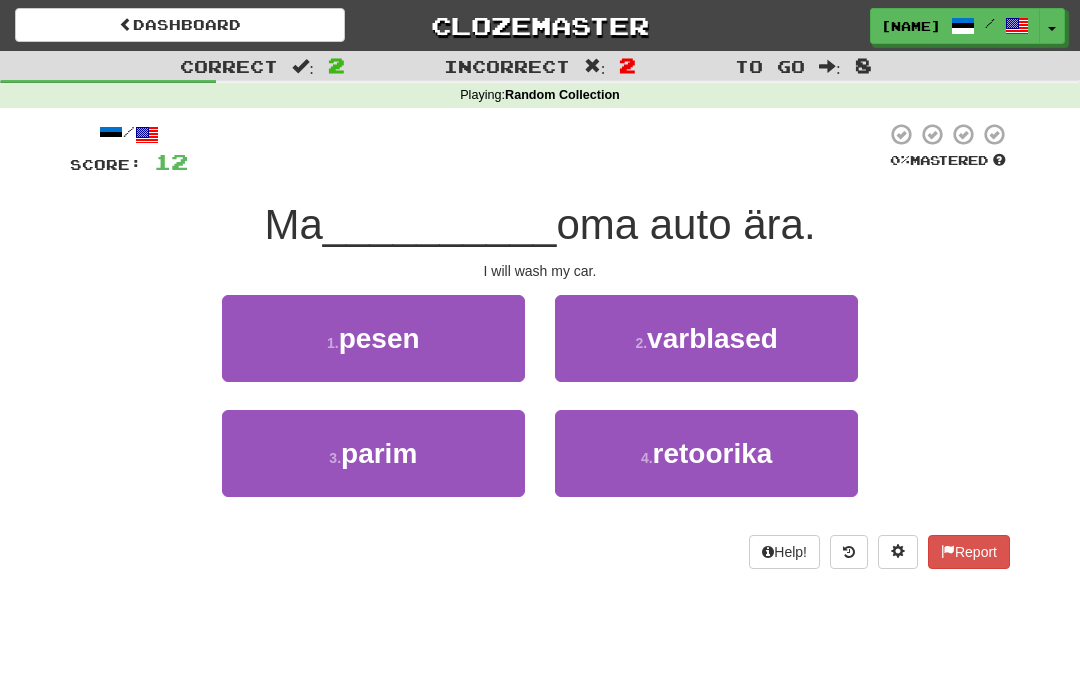 click on "1 .  pesen" at bounding box center [373, 338] 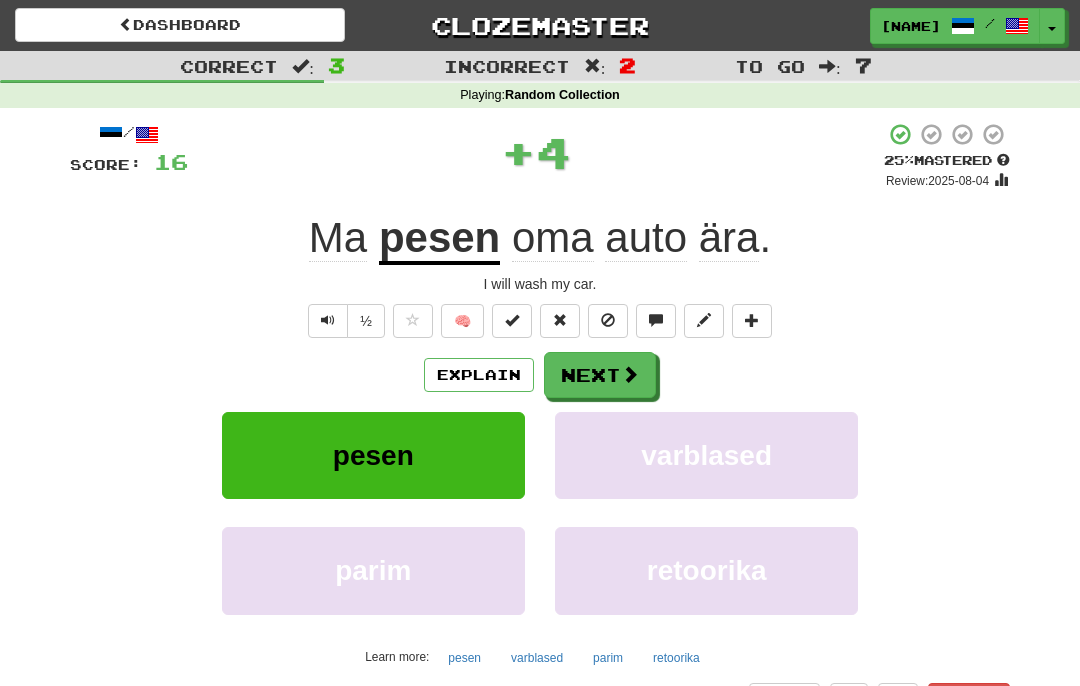 click on "Next" at bounding box center [600, 375] 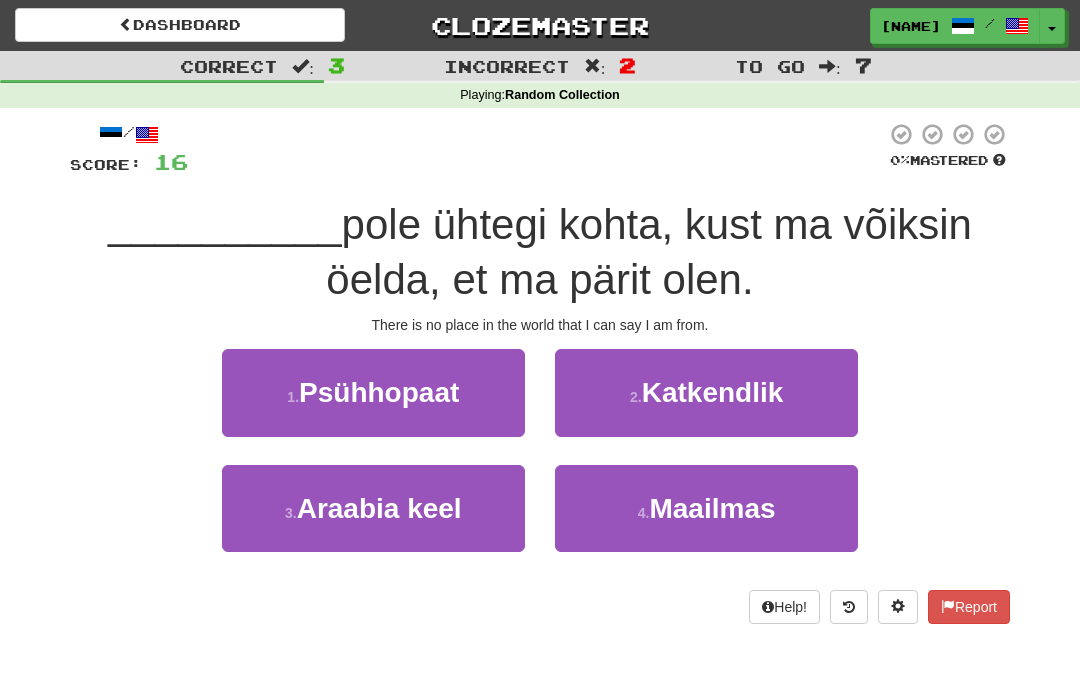 click on "4 .  Maailmas" at bounding box center (706, 508) 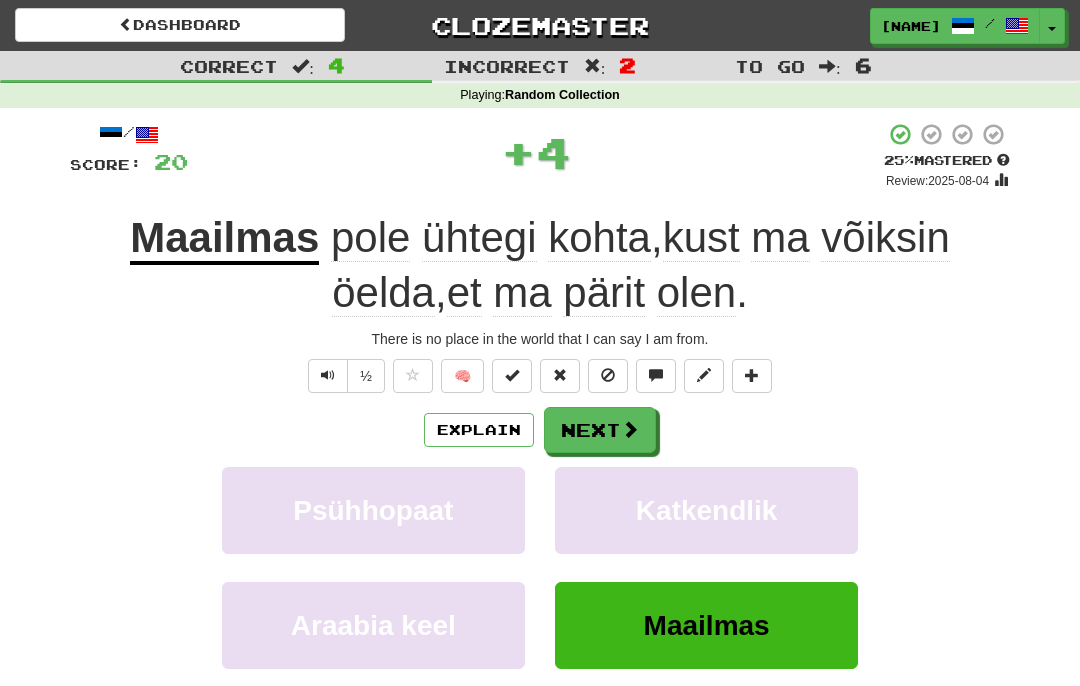 click on "Next" at bounding box center (600, 430) 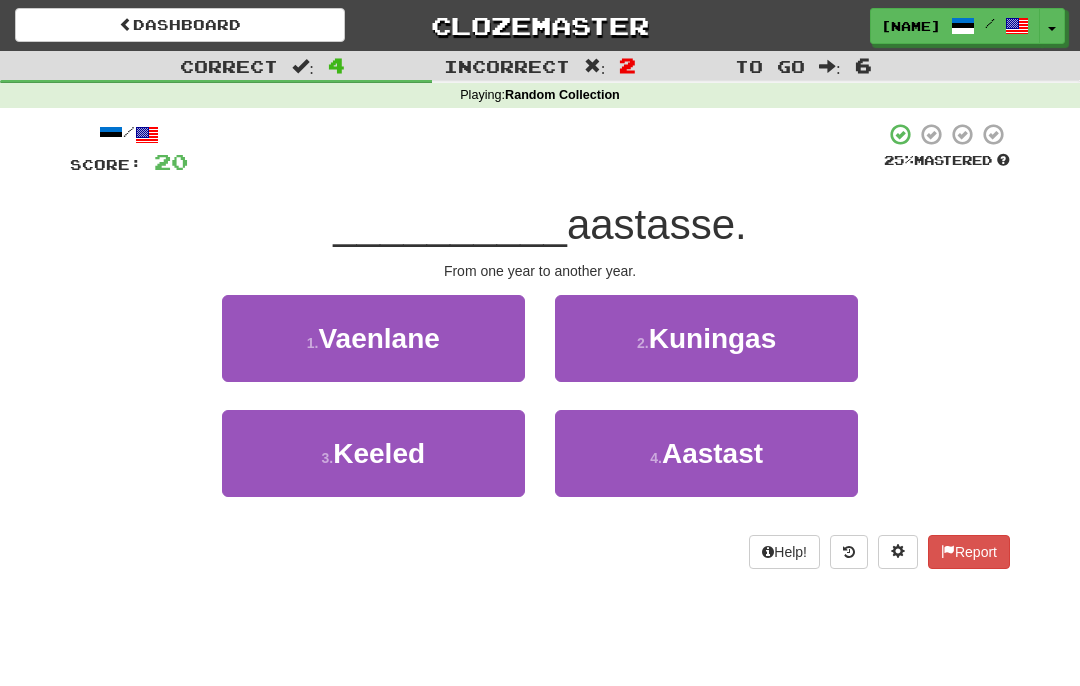 click on "4 .  Aastast" at bounding box center (706, 453) 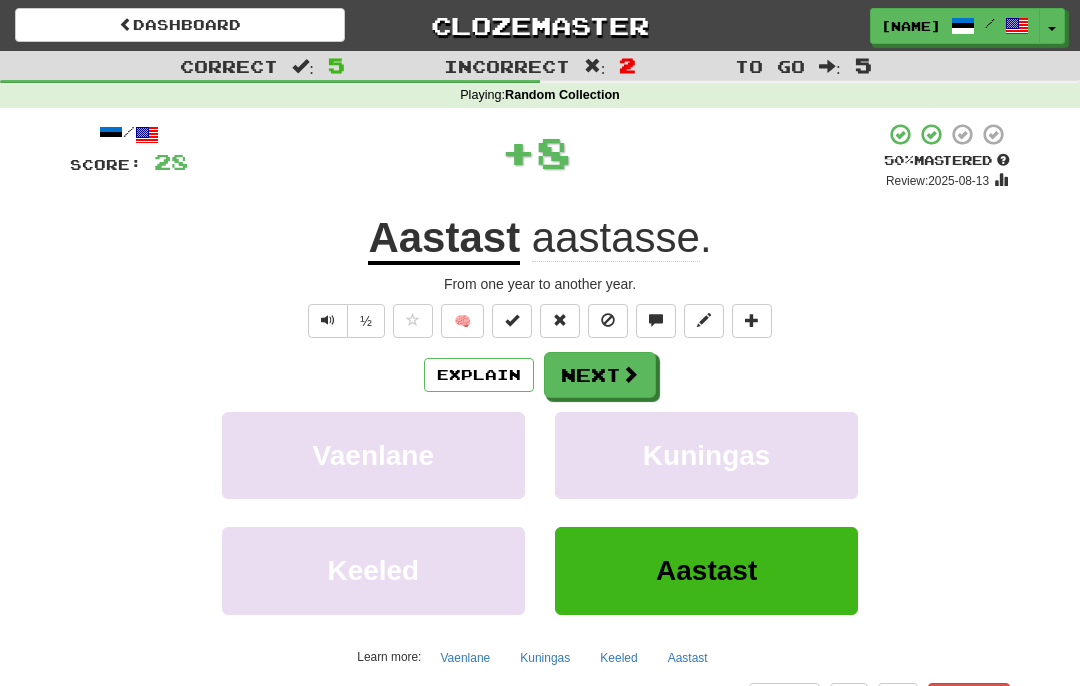 click on "Next" at bounding box center (600, 375) 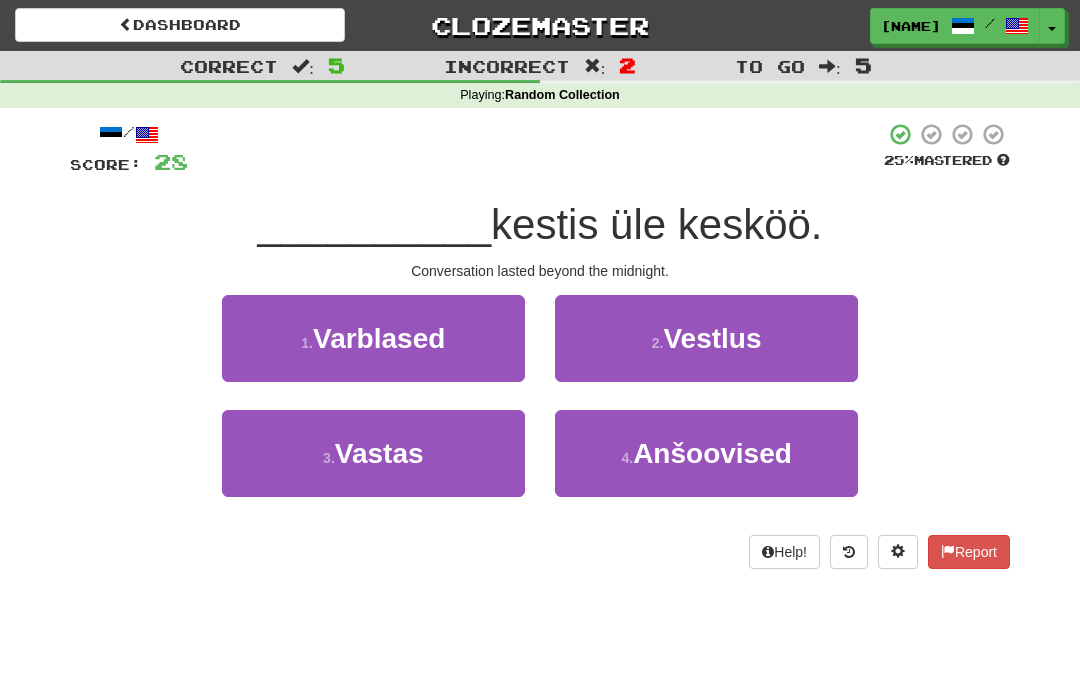 click on "2 .  Vestlus" at bounding box center [706, 338] 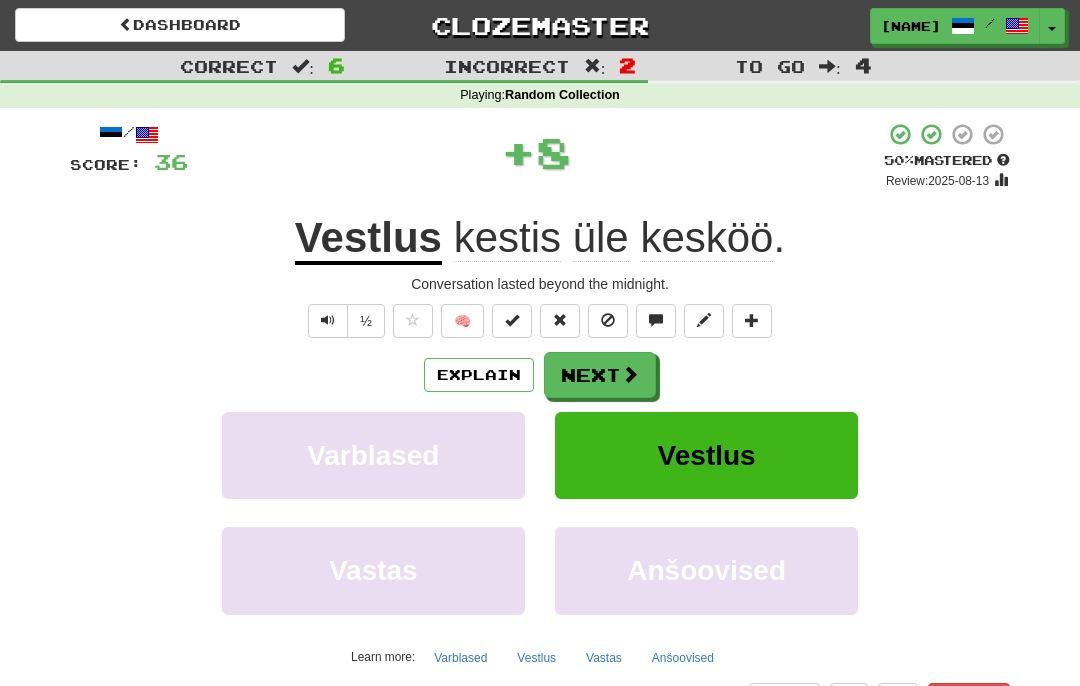click on "Next" at bounding box center [600, 375] 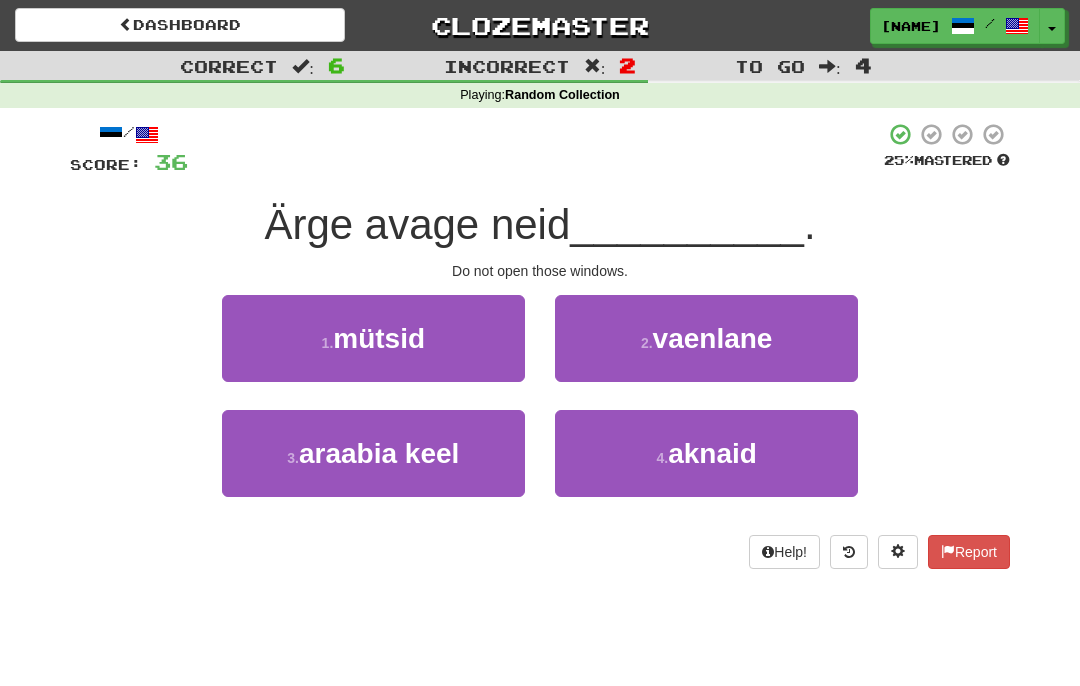 click on "4 .  aknaid" at bounding box center [706, 453] 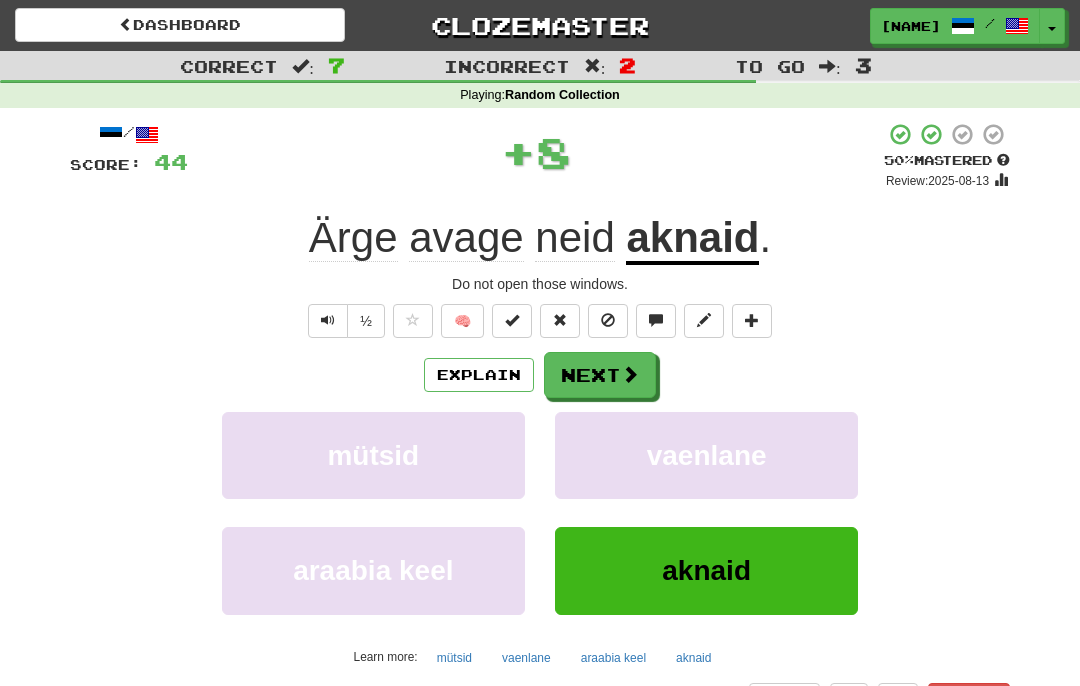 click on "Next" at bounding box center (600, 375) 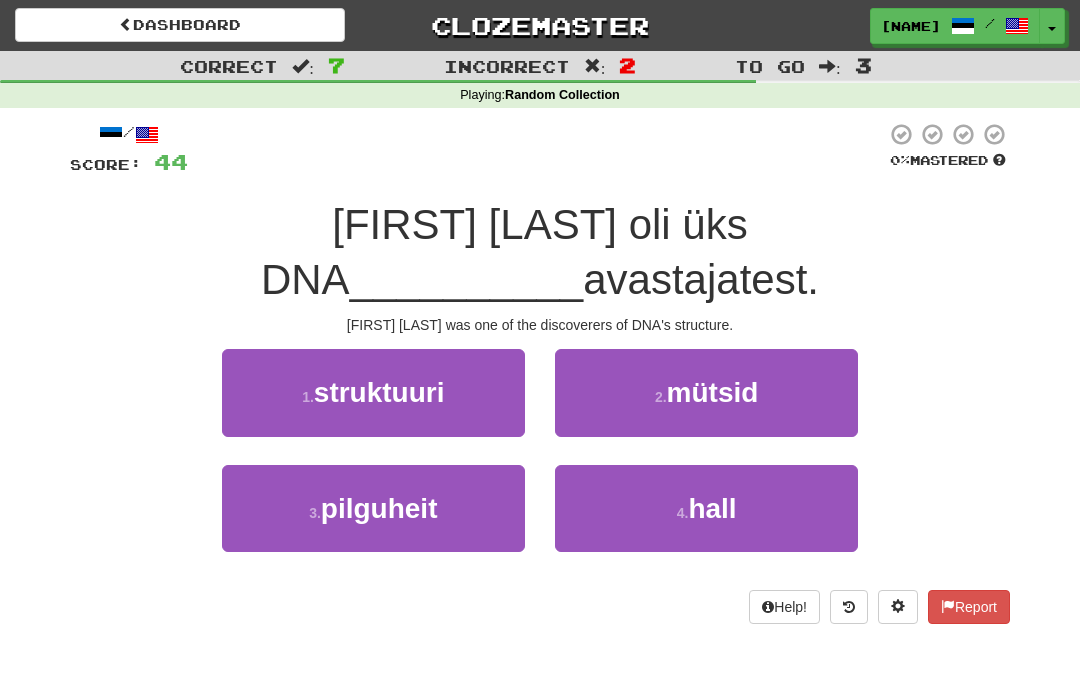 click on "1 .  struktuuri" at bounding box center [373, 392] 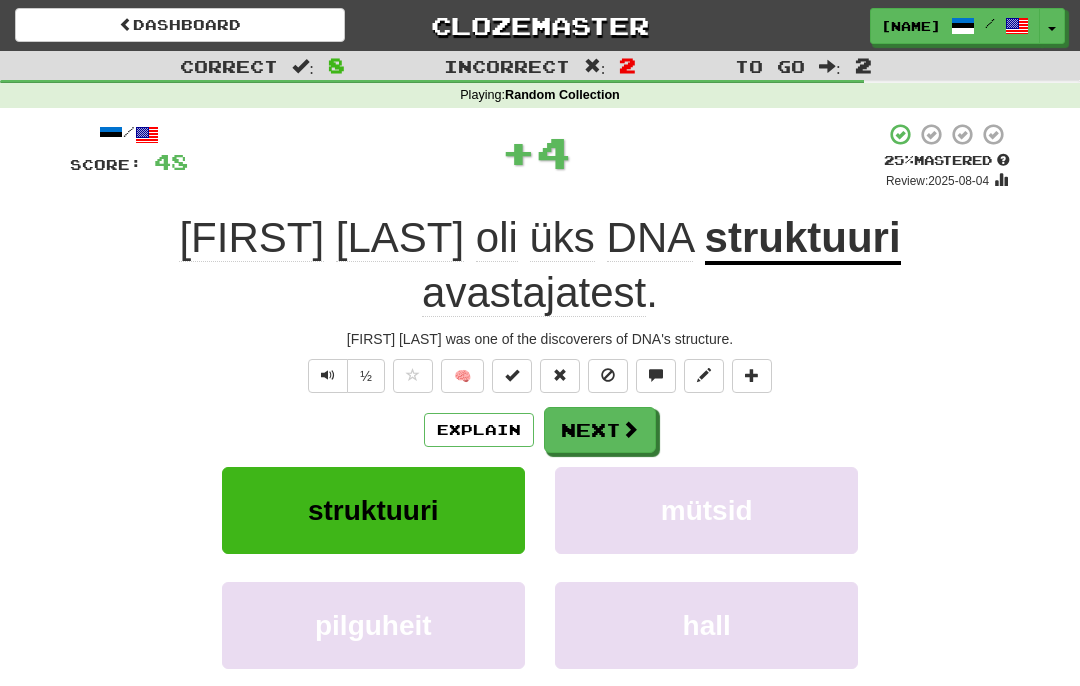 click on "Next" at bounding box center [600, 430] 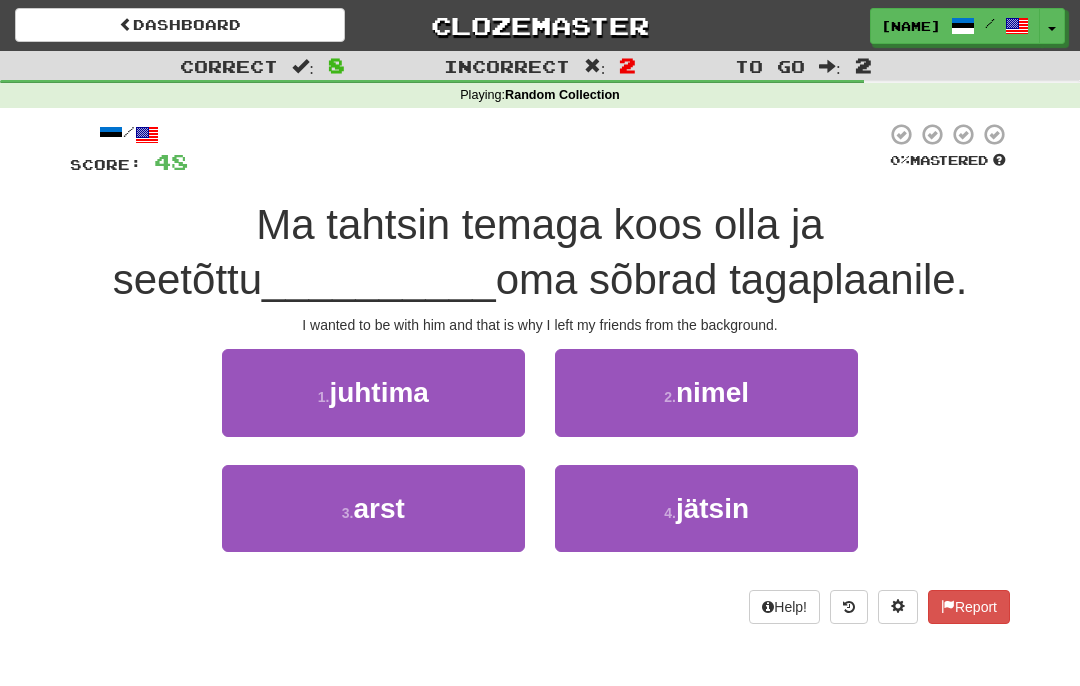 click on "4 .  jätsin" at bounding box center [706, 508] 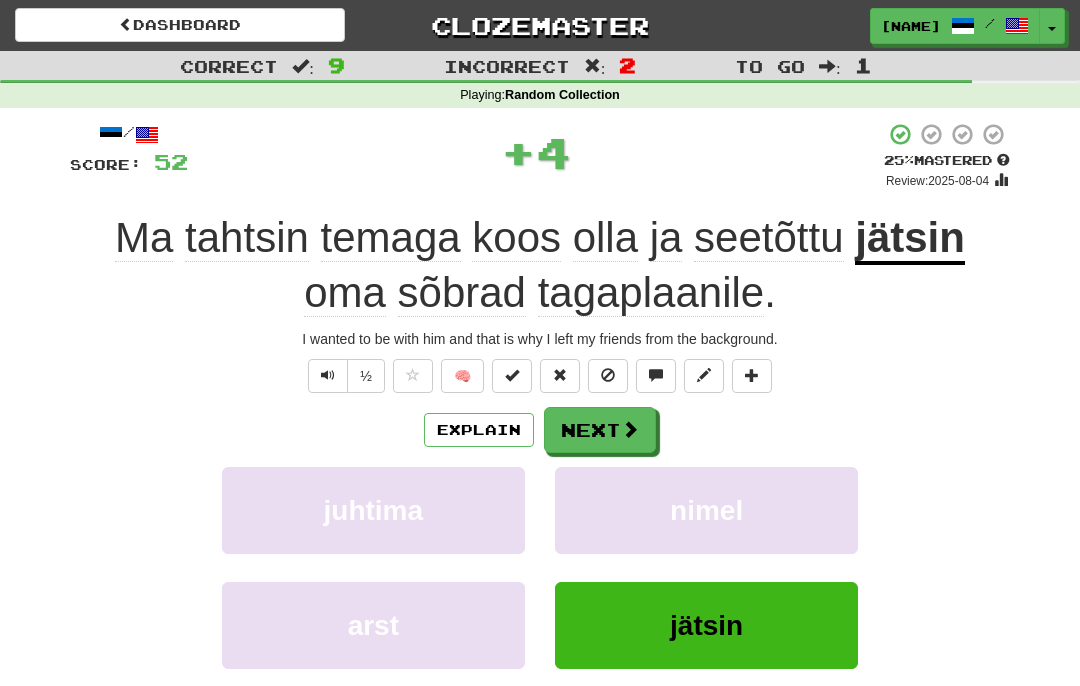 click at bounding box center [630, 429] 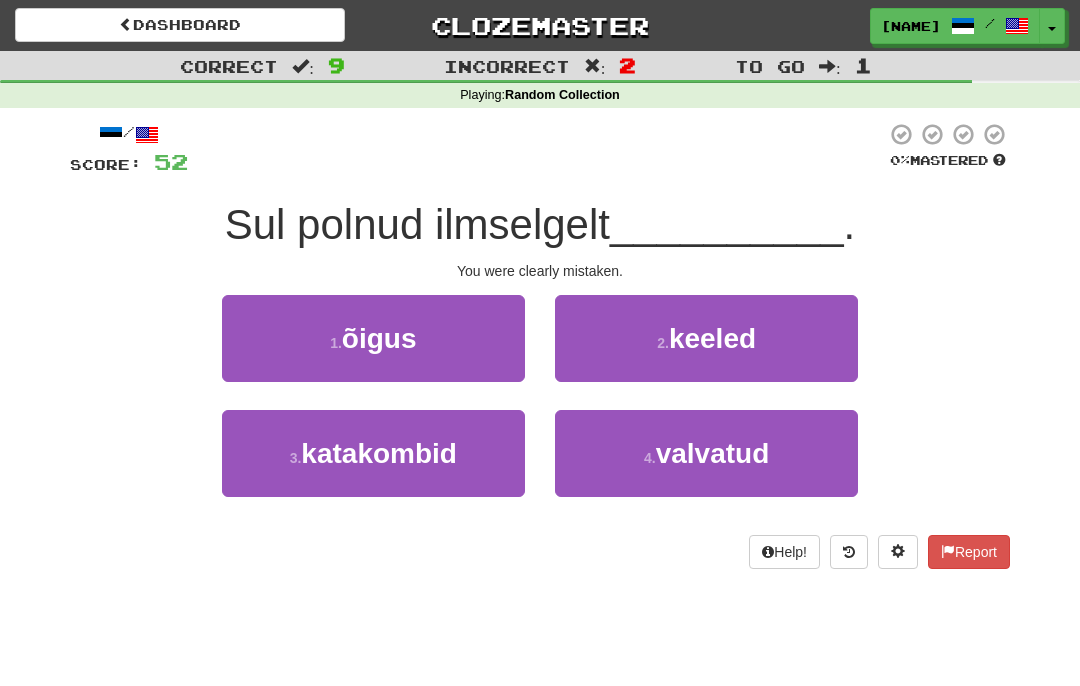 click on "1 .  õigus" at bounding box center [373, 338] 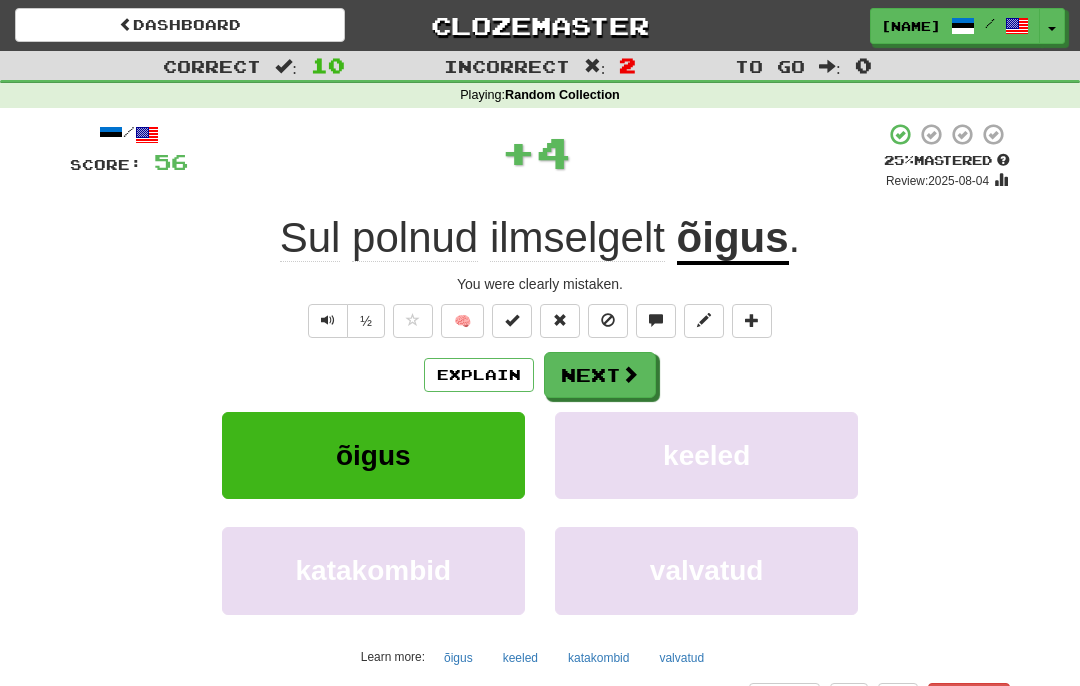 click on "Next" at bounding box center [600, 375] 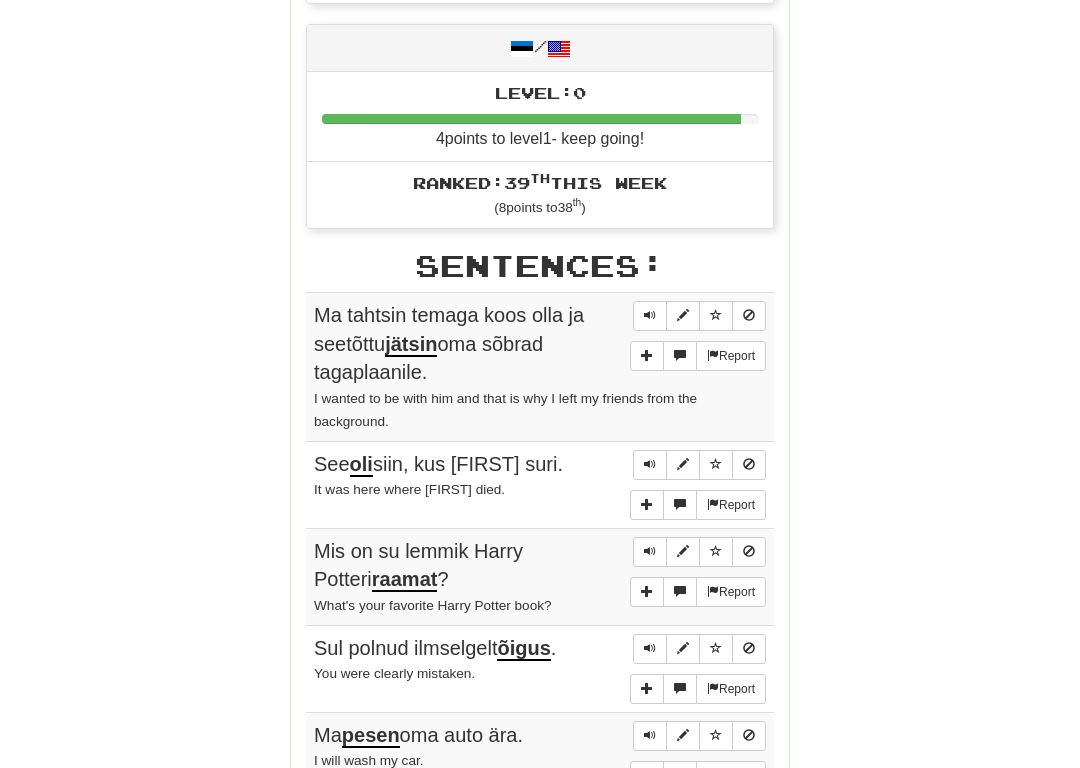scroll, scrollTop: 925, scrollLeft: 0, axis: vertical 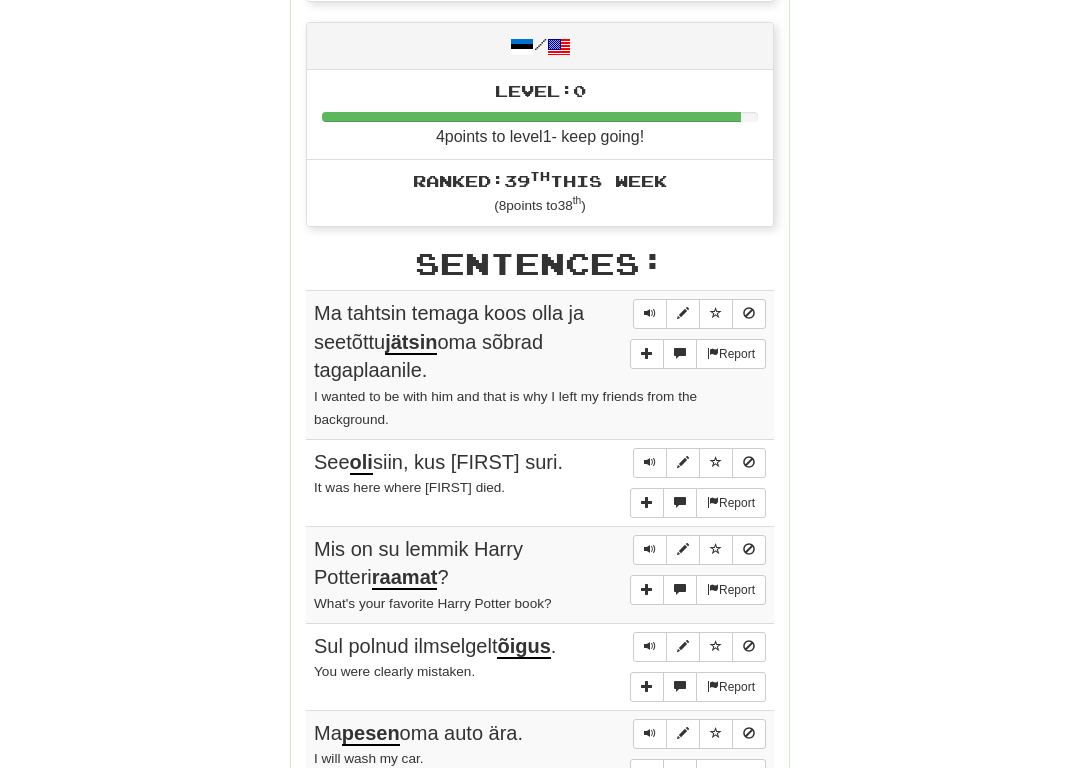 click at bounding box center [683, 314] 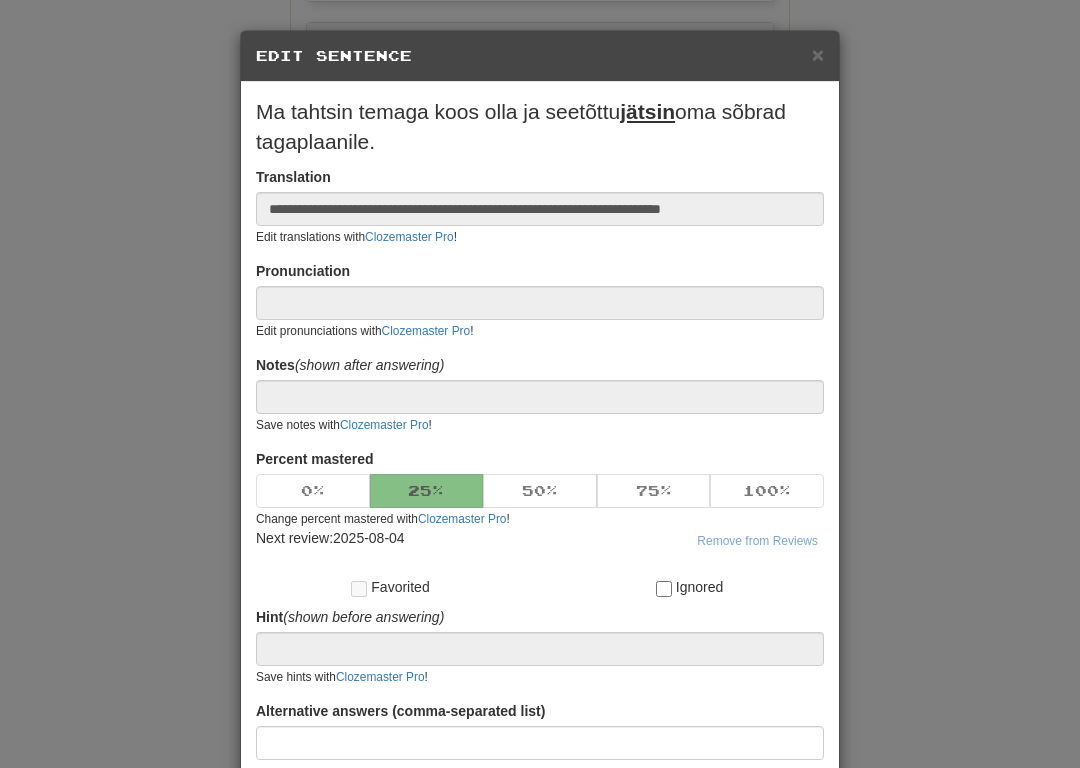click on "**********" at bounding box center [540, 384] 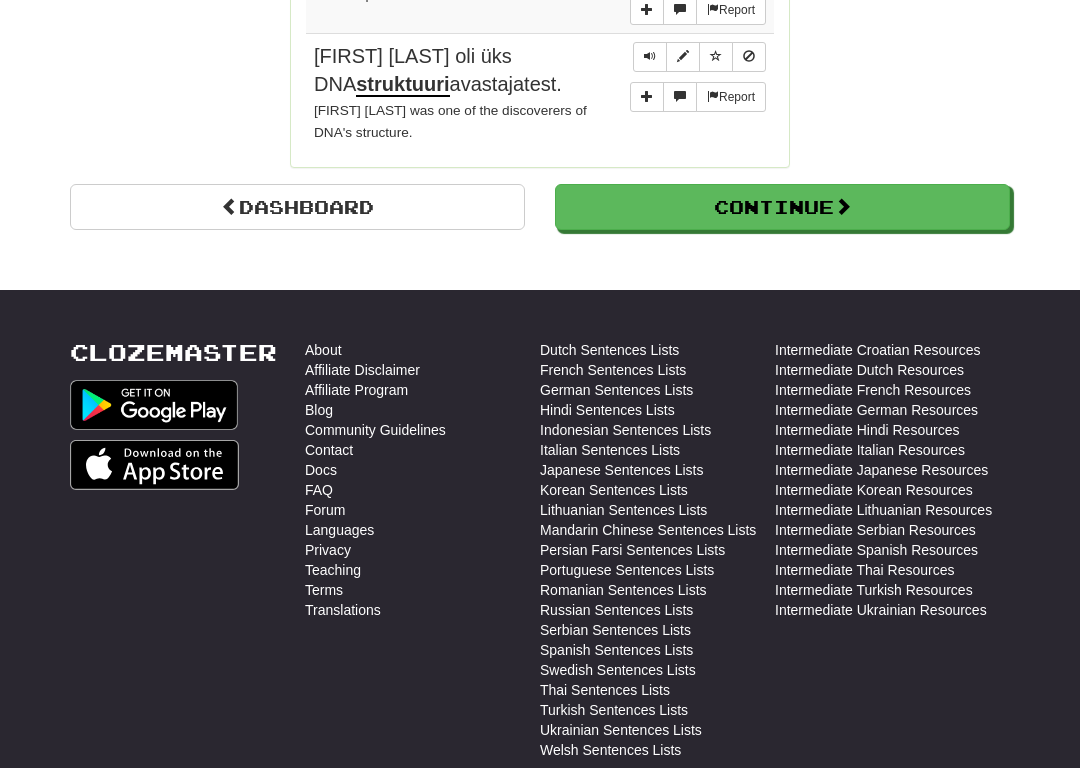 click at bounding box center [843, 206] 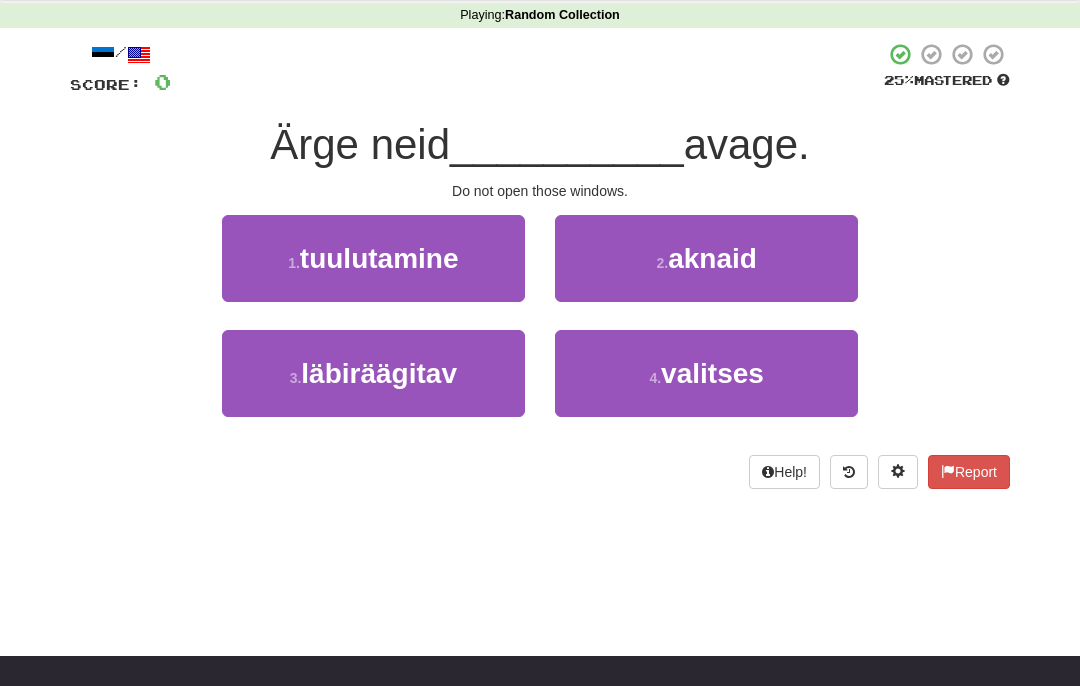 scroll, scrollTop: 0, scrollLeft: 0, axis: both 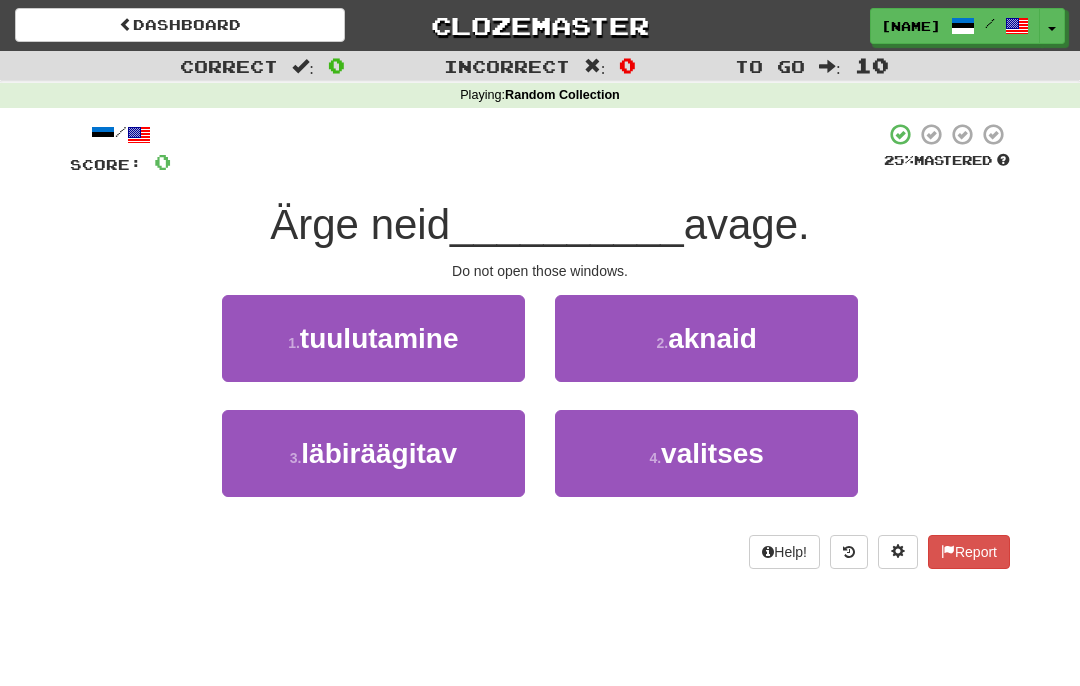 click on "2 .  aknaid" at bounding box center [706, 338] 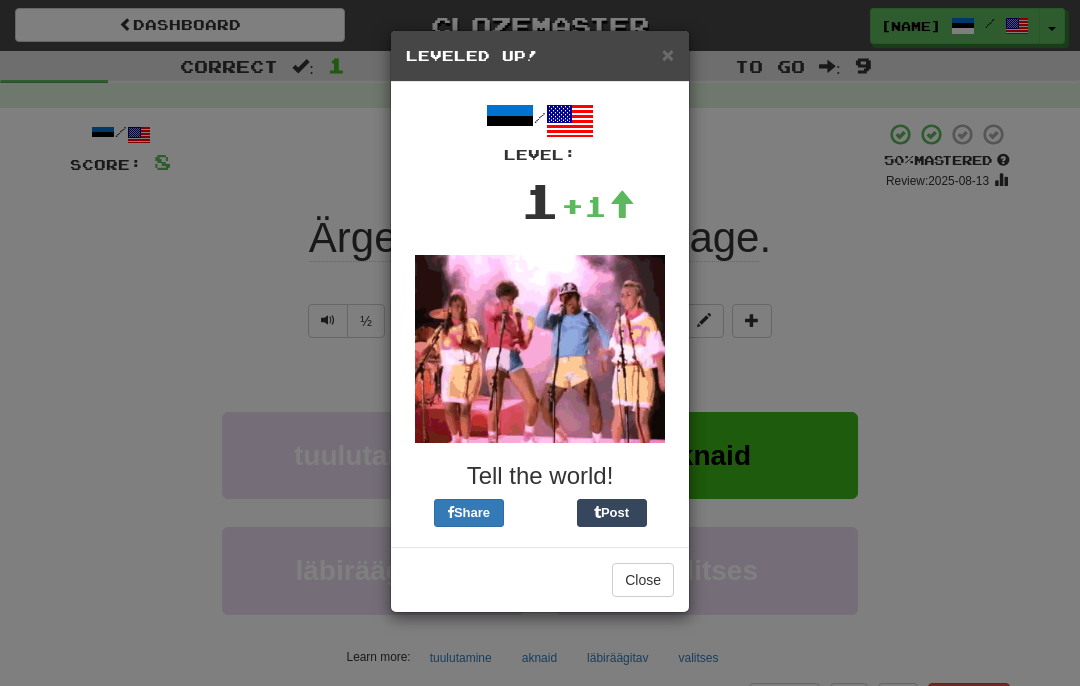 click on "Close" at bounding box center [643, 580] 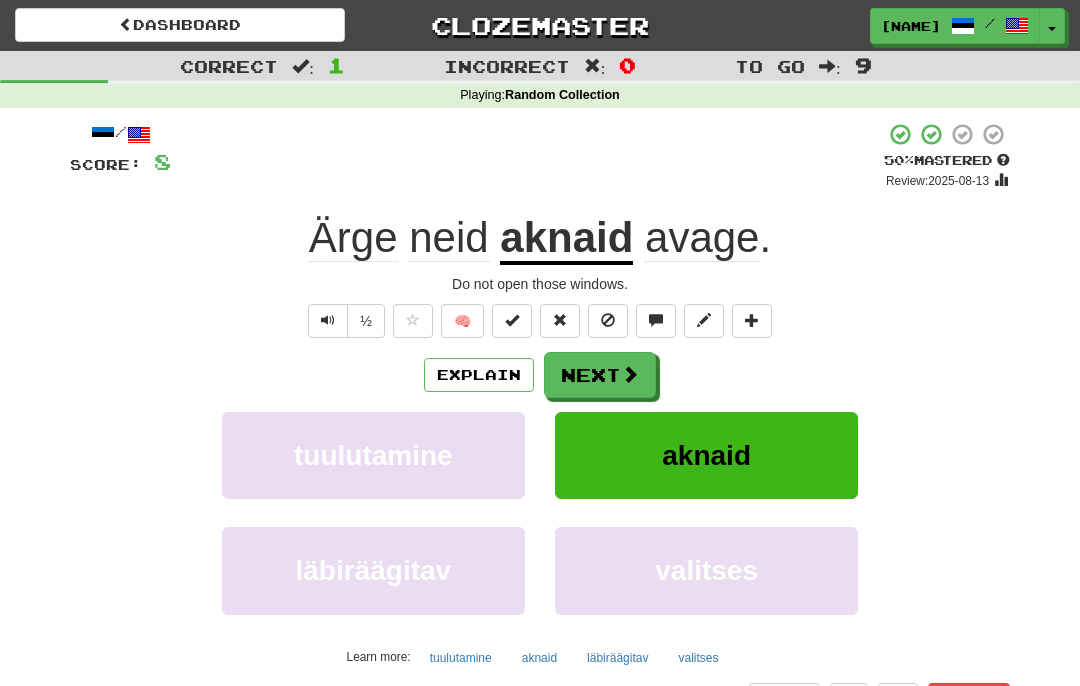 click at bounding box center (630, 374) 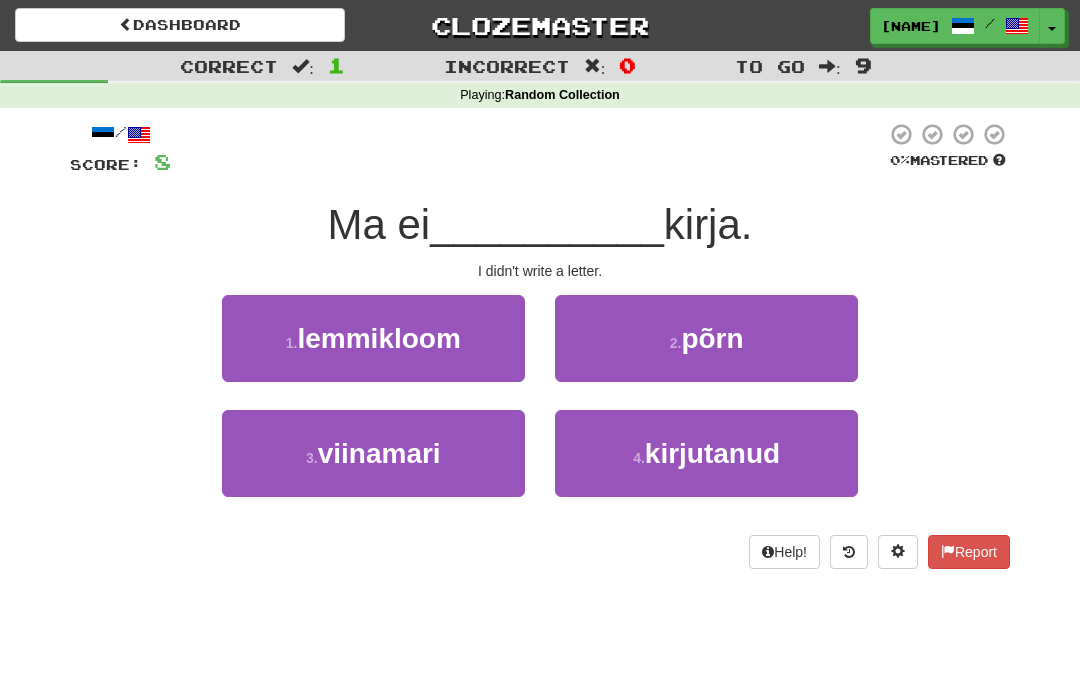 click on "4 .  kirjutanud" at bounding box center (706, 453) 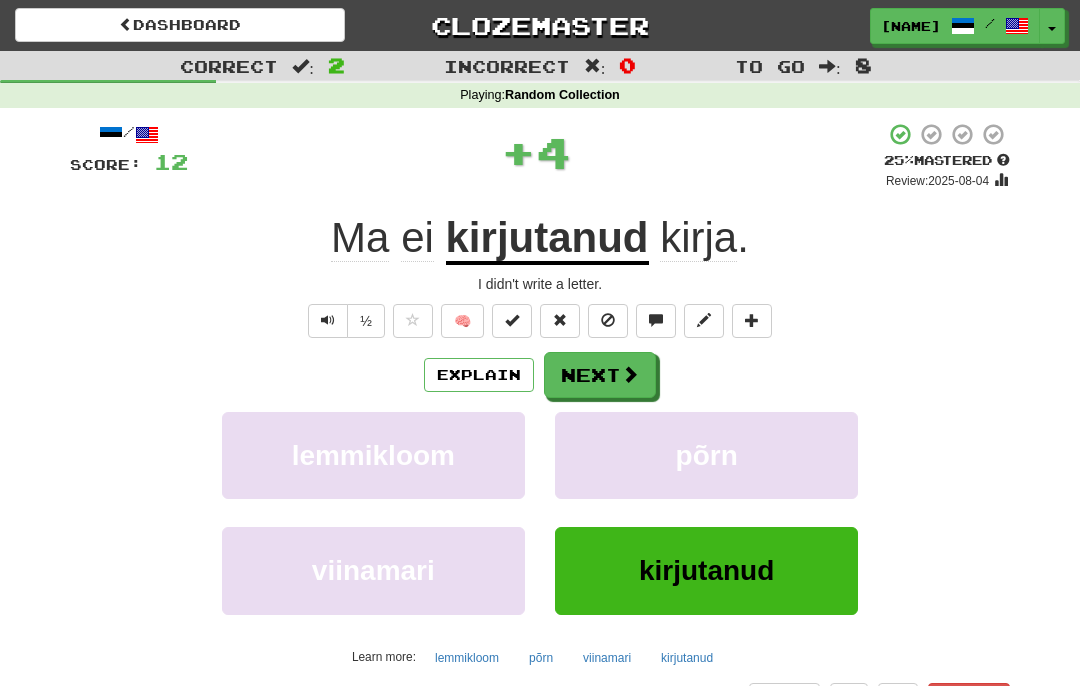 click on "Next" at bounding box center (600, 375) 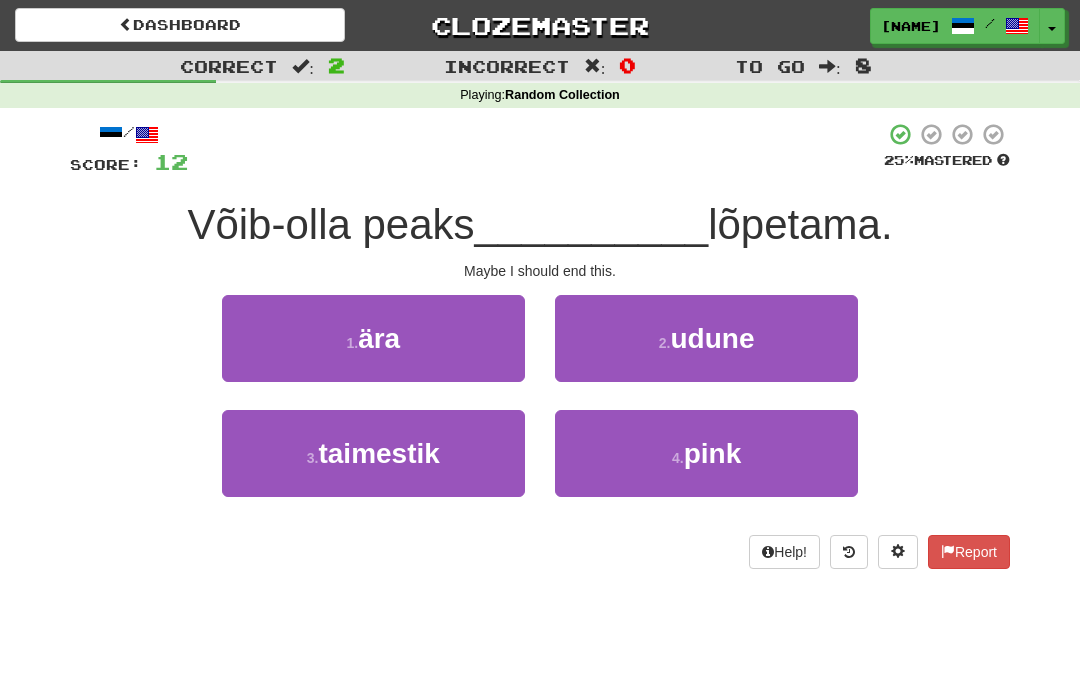 click on "1 .  ära" at bounding box center (373, 338) 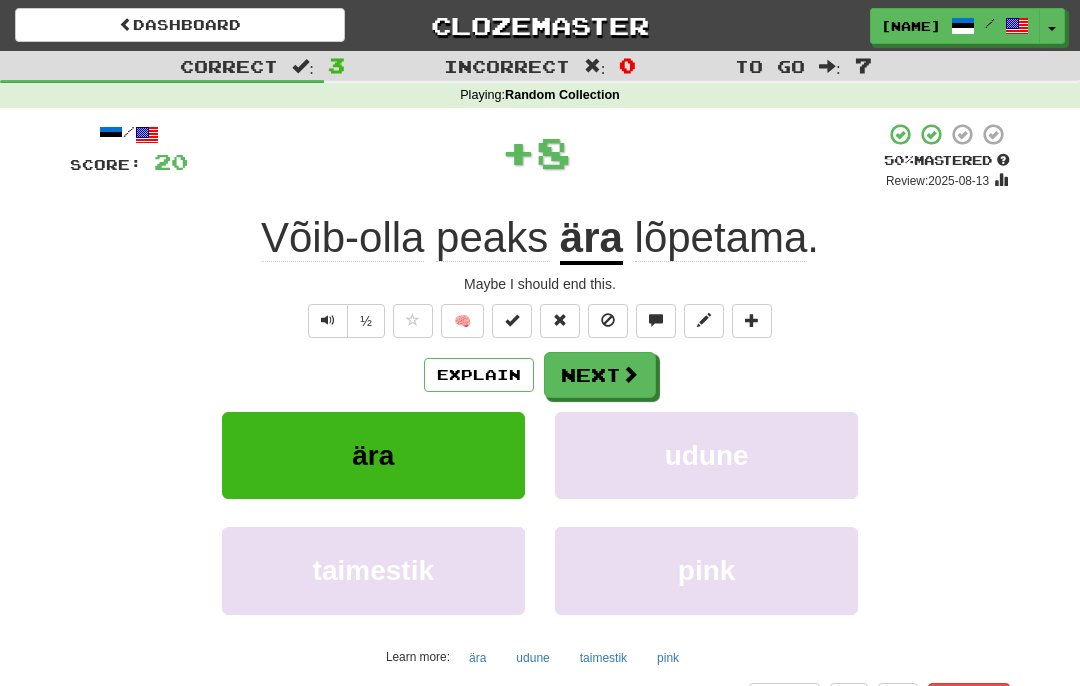 click on "/  Score:   20 + 8 50 %  Mastered Review:  2025-08-13 Võib-olla   peaks   ära   lõpetama . Maybe I should end this. ½ 🧠 Explain Next ära udune taimestik pink Learn more: ära udune taimestik pink  Help!  Report Sentence Source" at bounding box center (540, 442) 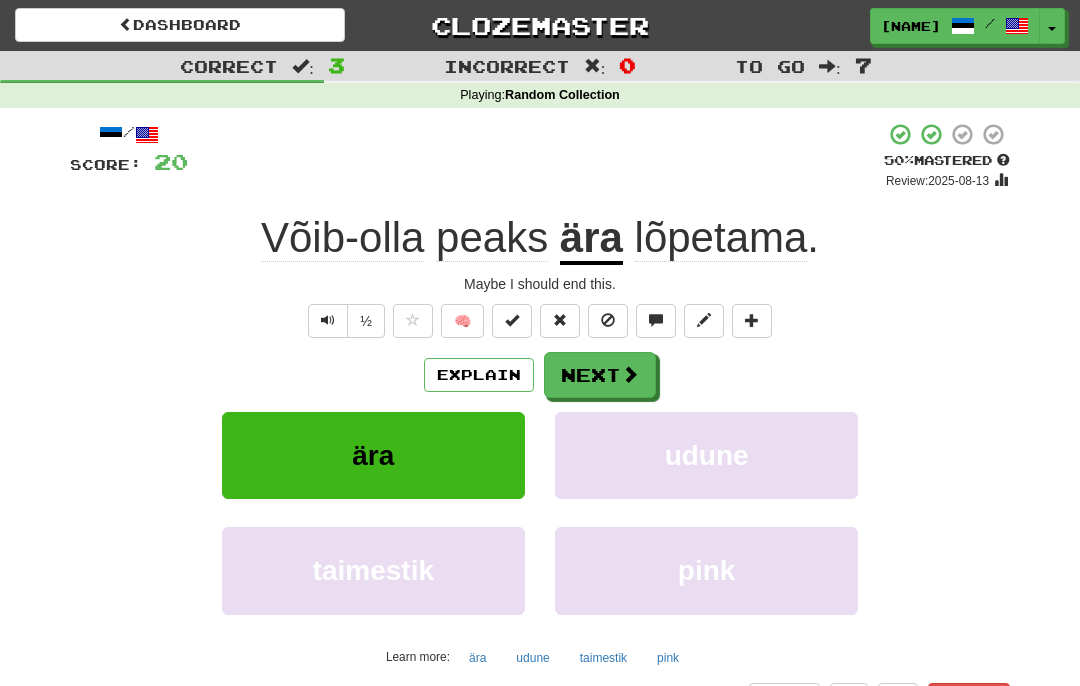 click on "Next" at bounding box center [600, 375] 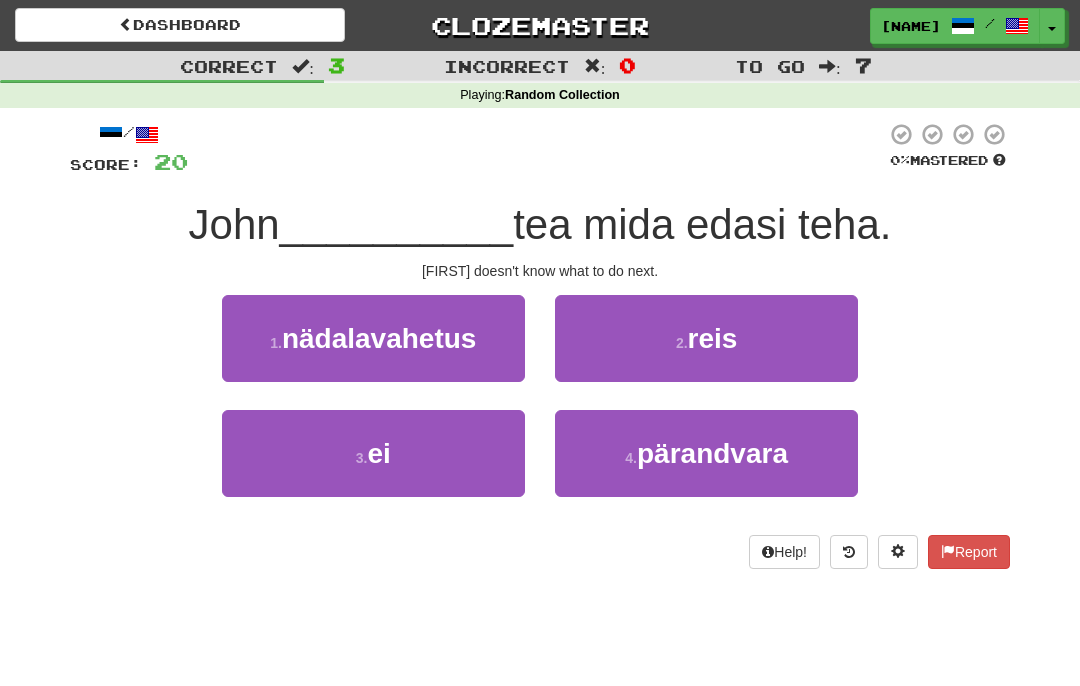 click on "3 .  ei" at bounding box center [373, 453] 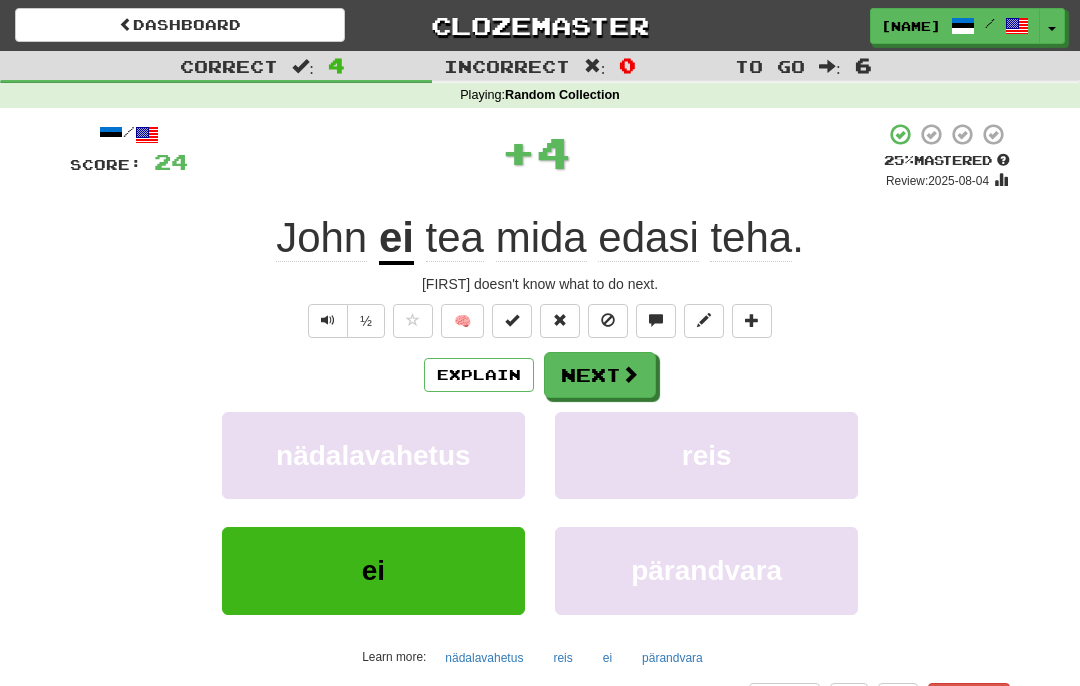 click on "Next" at bounding box center (600, 375) 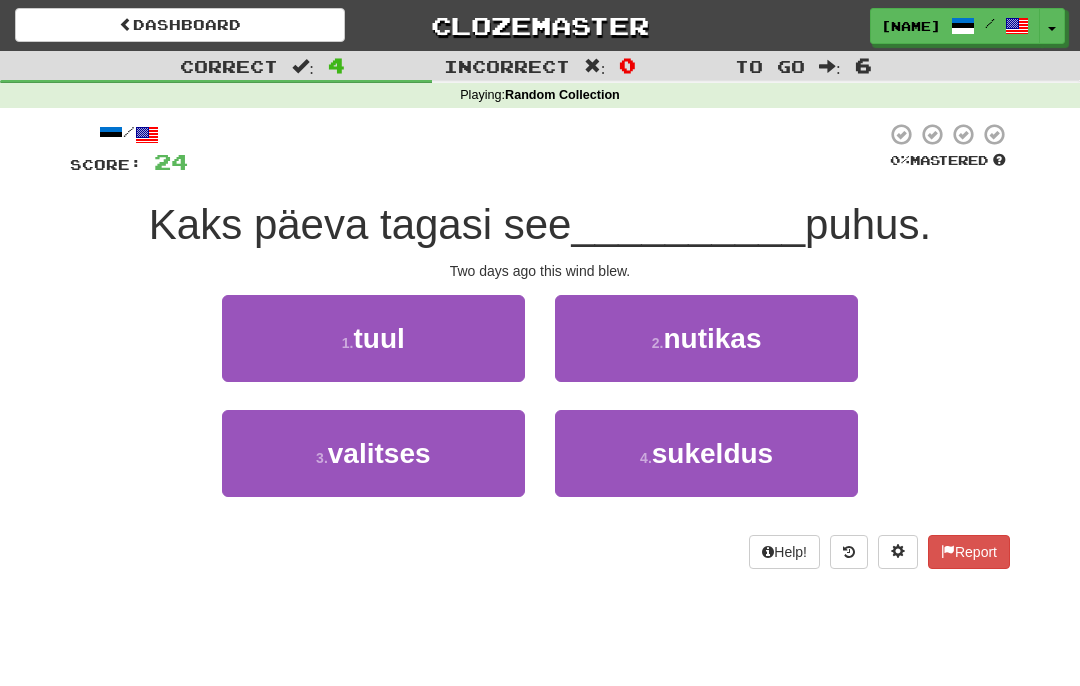 click on "1 .  tuul" at bounding box center (373, 338) 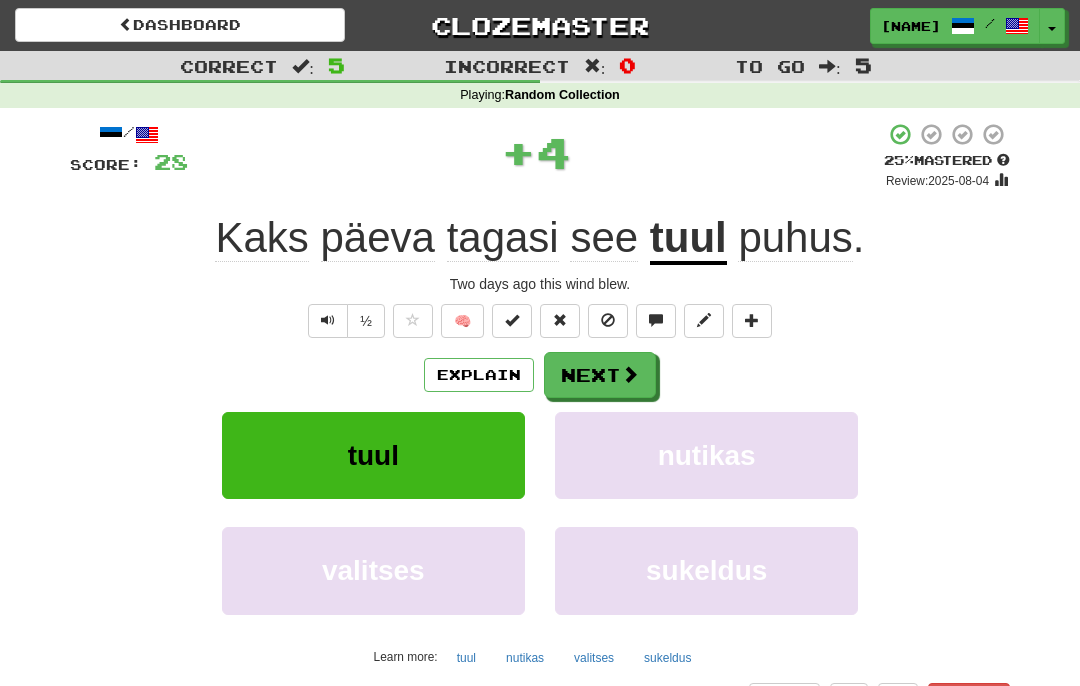click on "Next" at bounding box center [600, 375] 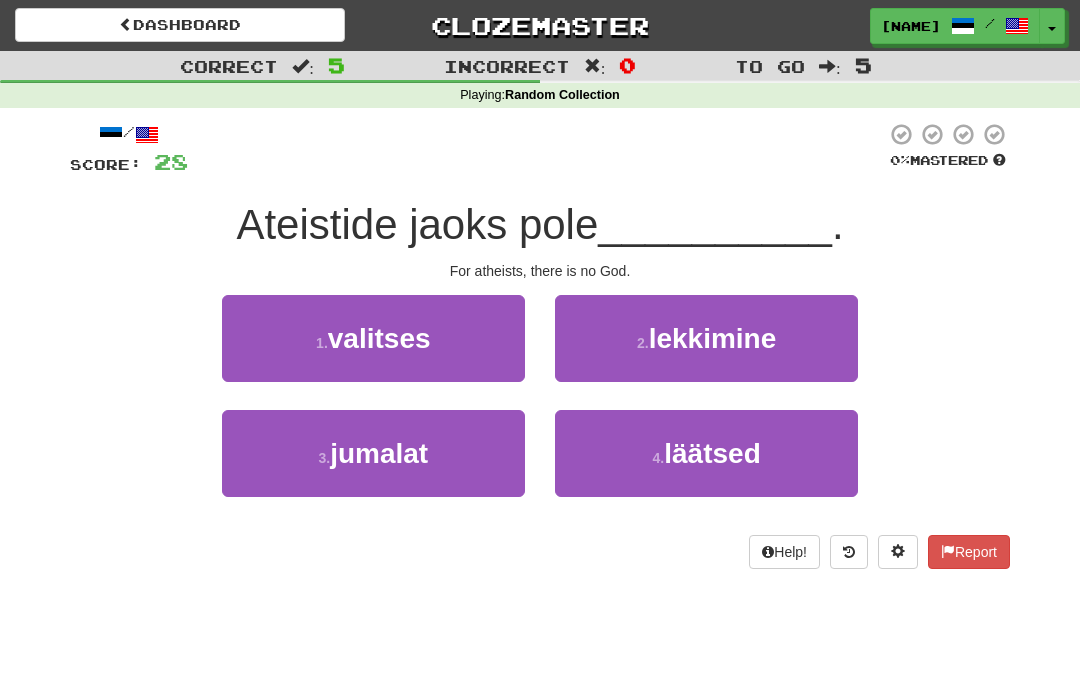 click on "3 .  jumalat" at bounding box center (373, 453) 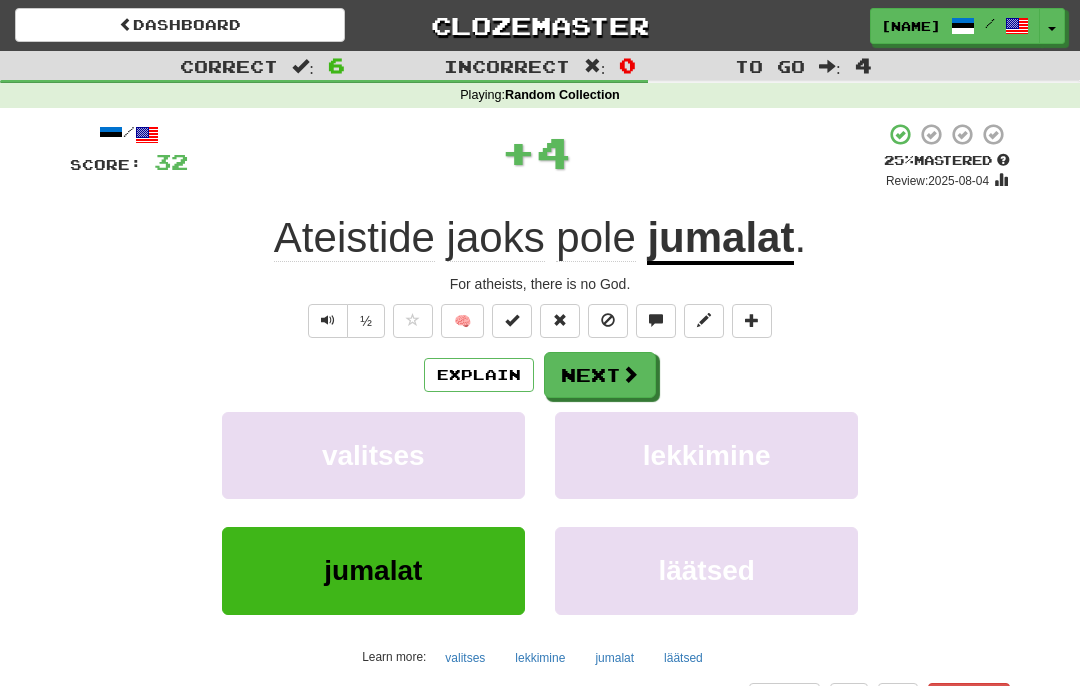click on "Next" at bounding box center (600, 375) 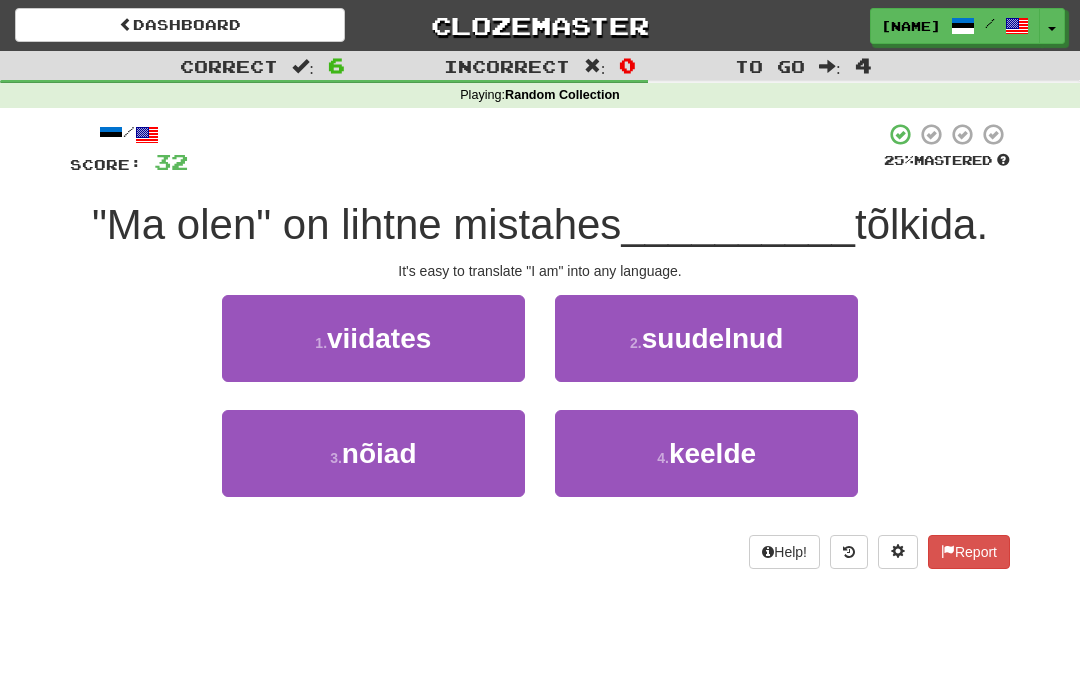 click on "4 .  keelde" at bounding box center [706, 453] 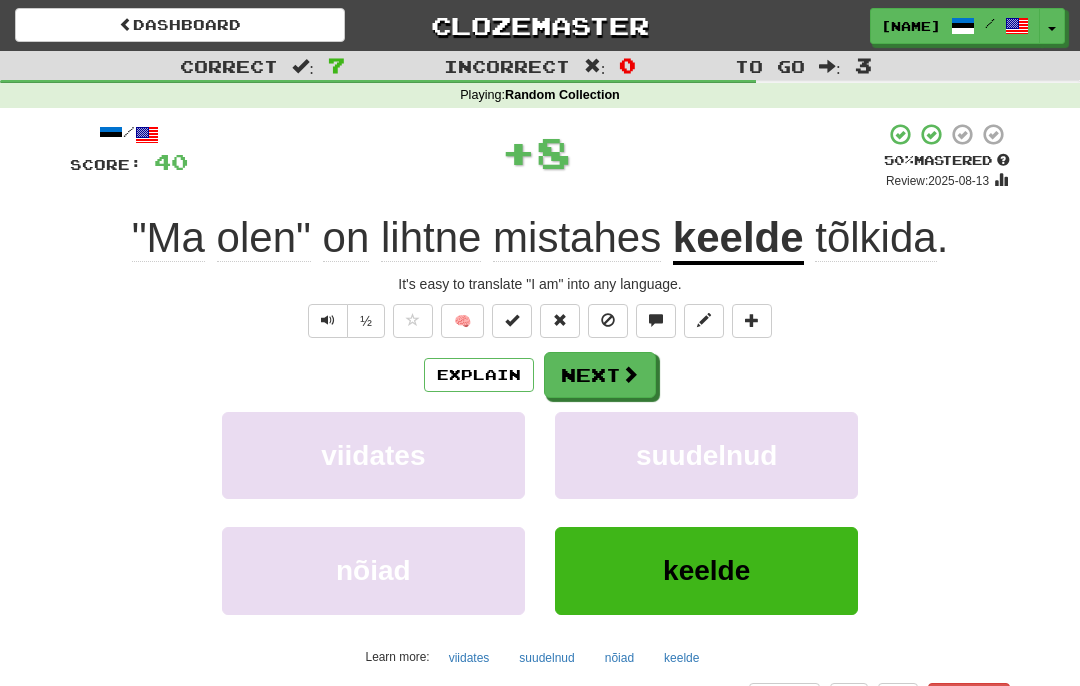 click on "Next" at bounding box center (600, 375) 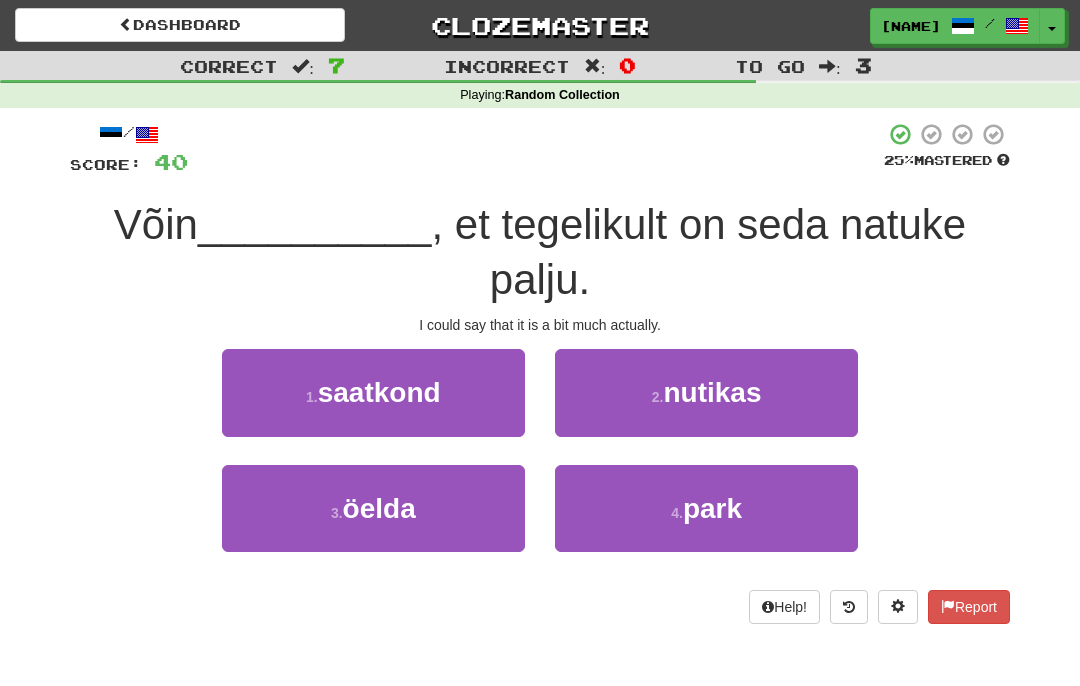 click on "3 .  öelda" at bounding box center (373, 508) 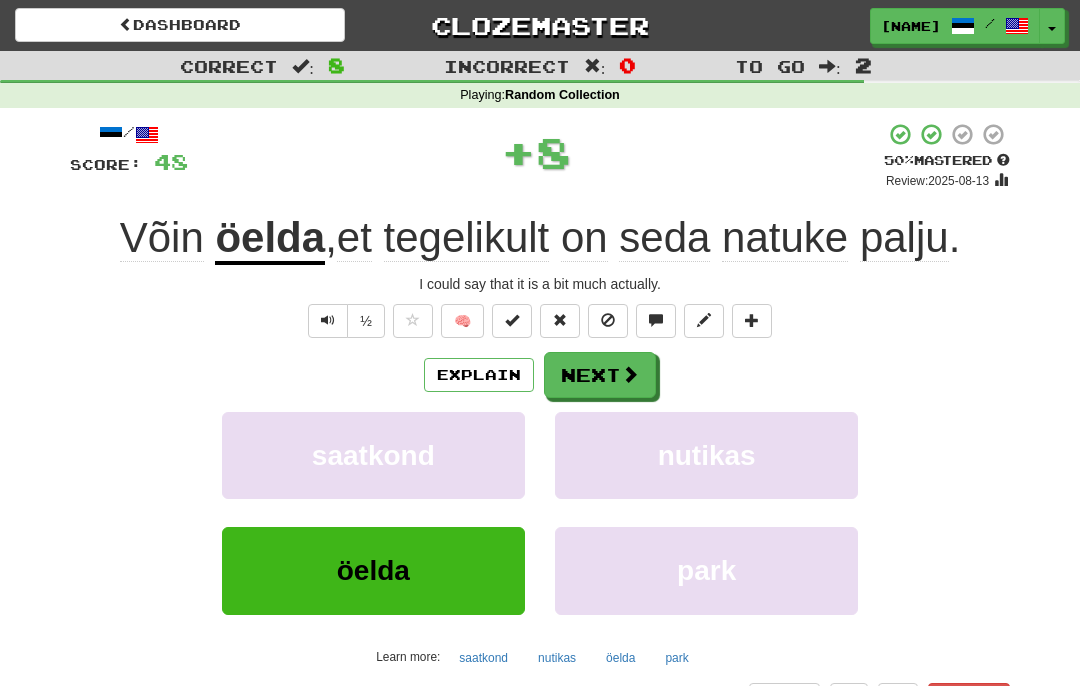 click on "Next" at bounding box center (600, 375) 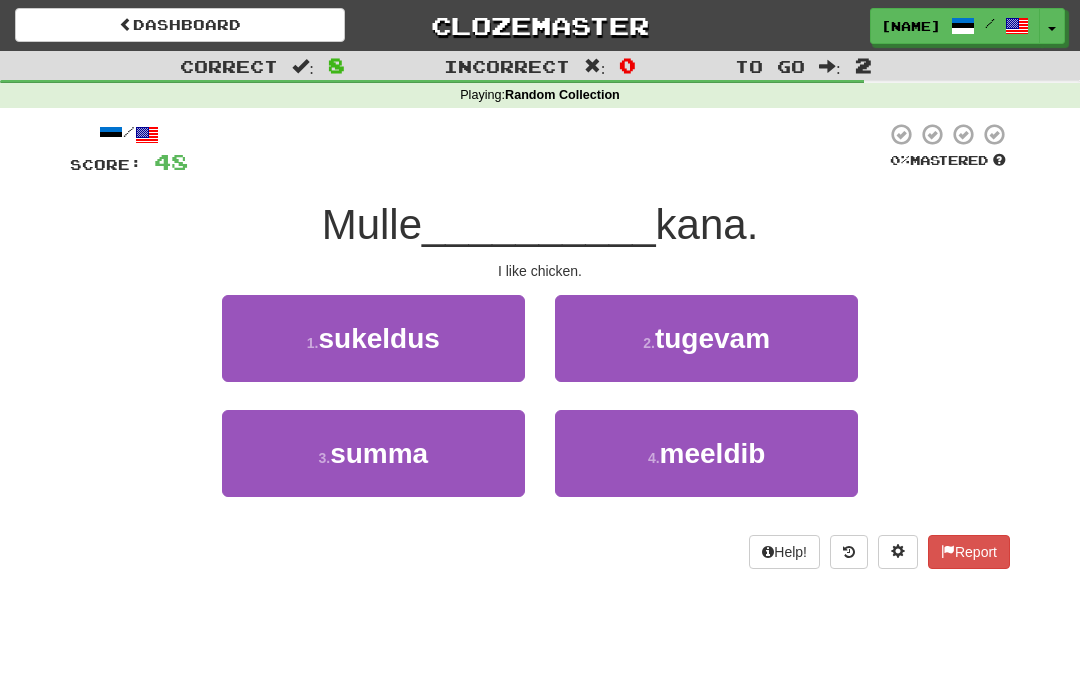 click on "4 .  meeldib" at bounding box center (706, 453) 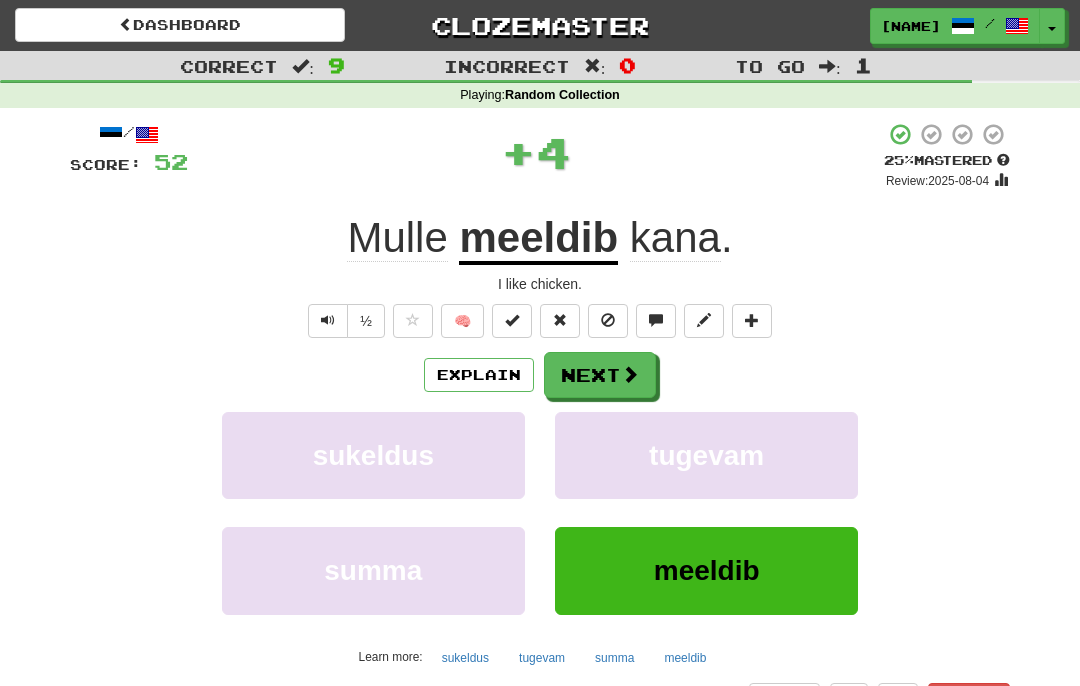 click at bounding box center (630, 374) 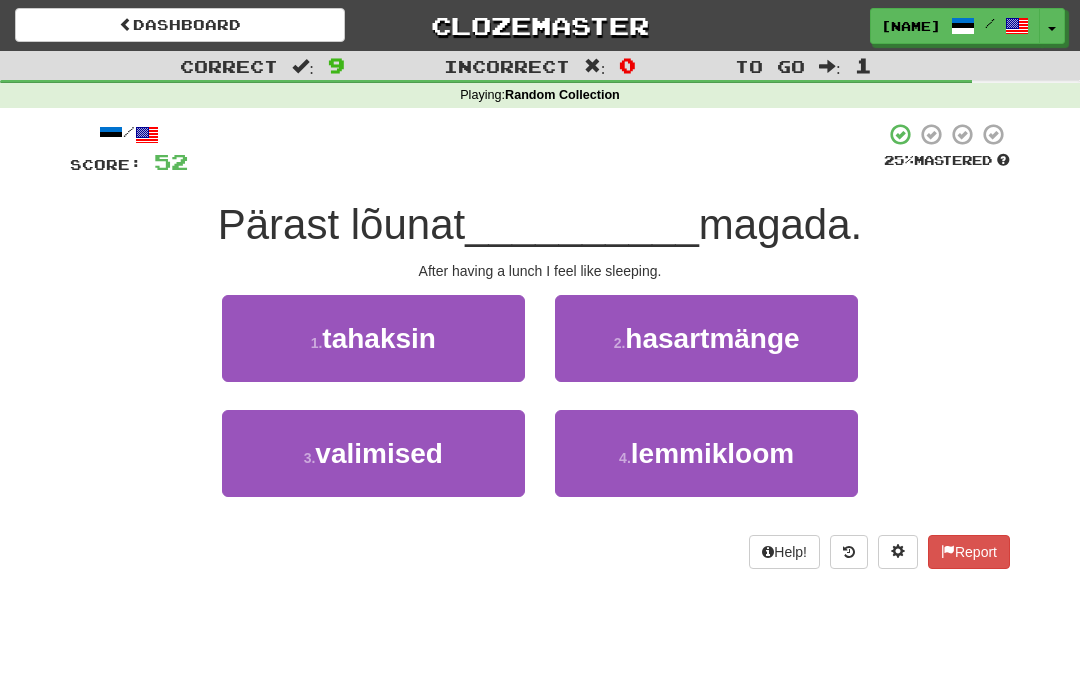 click on "1 .  tahaksin" at bounding box center (373, 338) 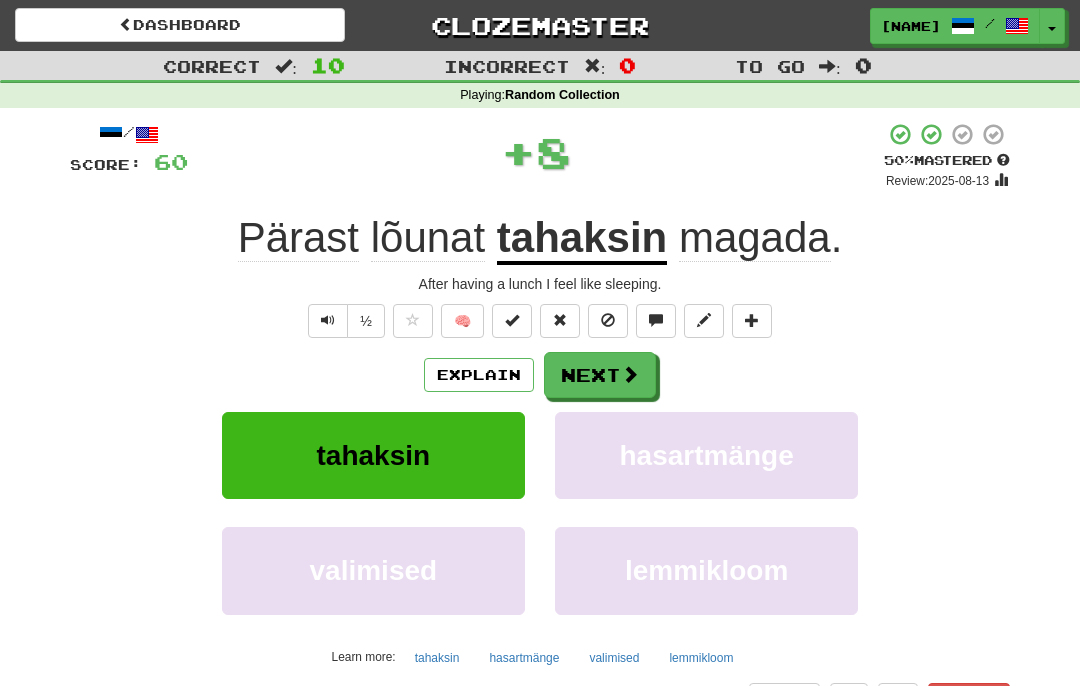 click on "Next" at bounding box center [600, 375] 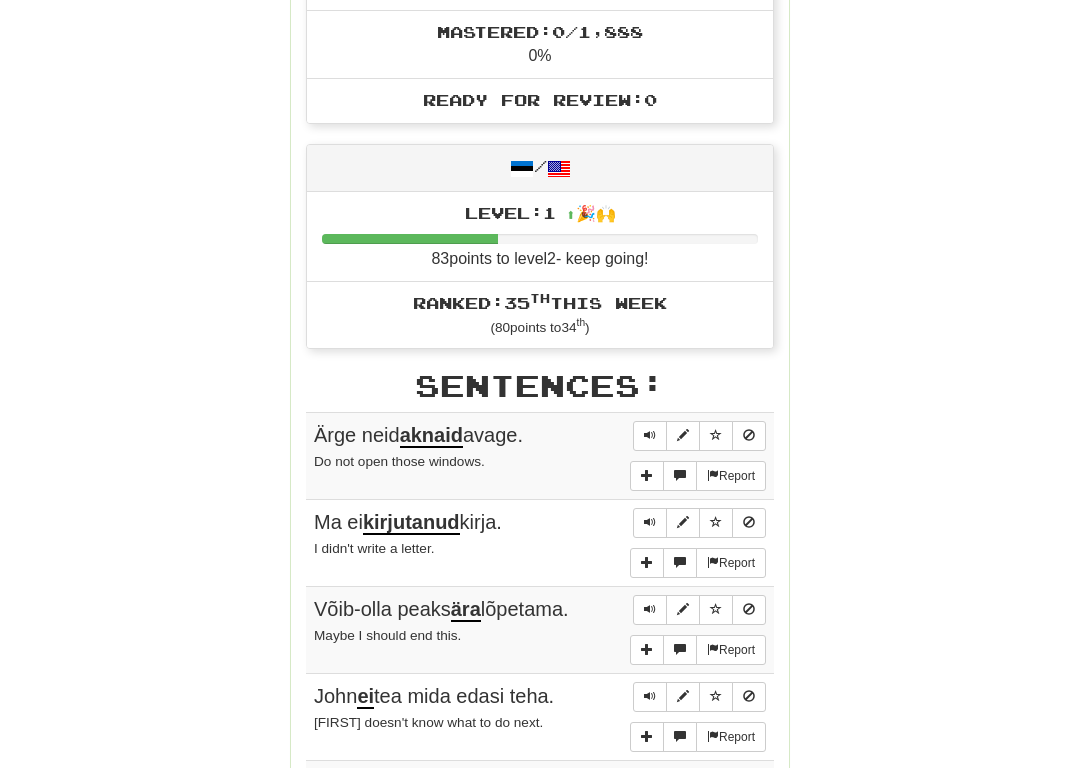 scroll, scrollTop: 804, scrollLeft: 0, axis: vertical 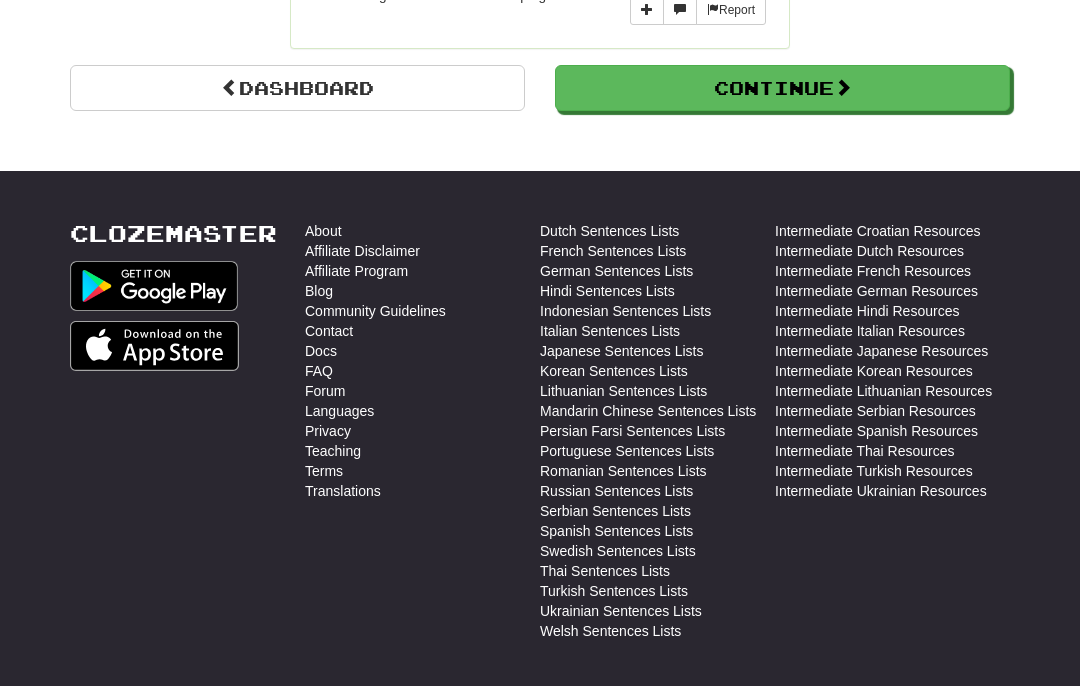 click on "Continue" at bounding box center [782, 88] 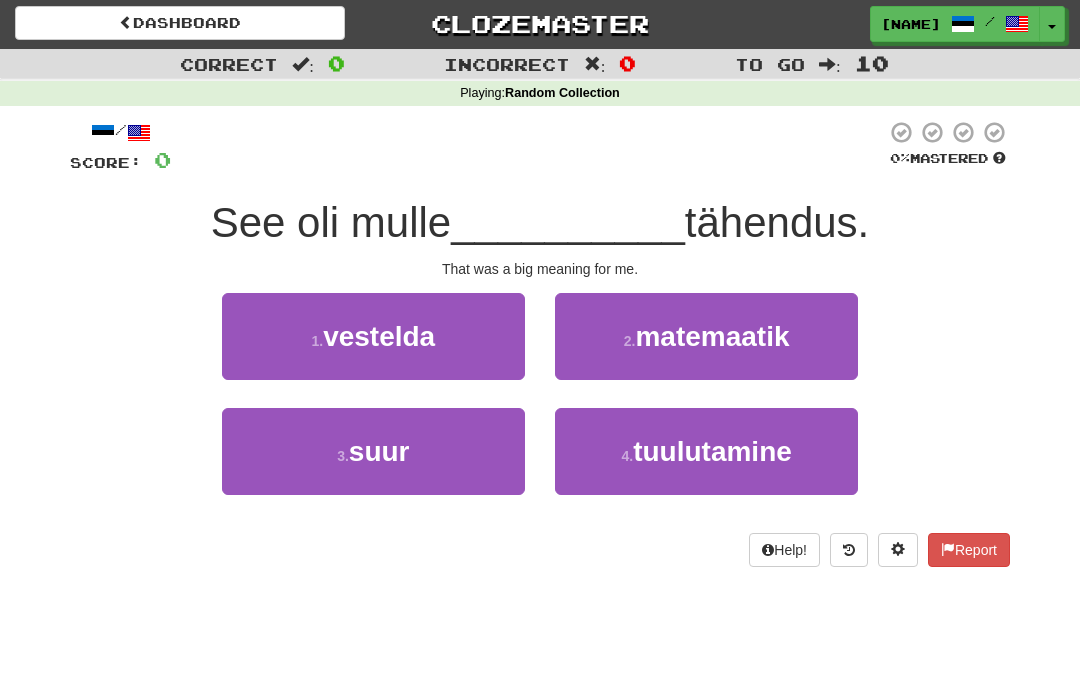 scroll, scrollTop: 0, scrollLeft: 0, axis: both 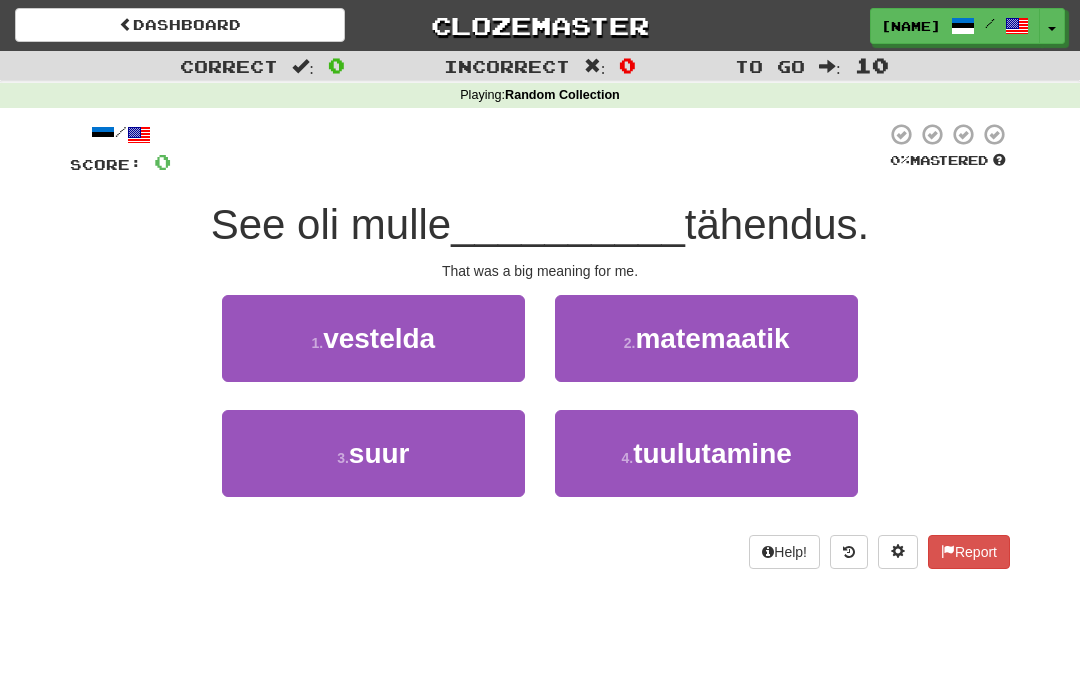 click on "3 .  suur" at bounding box center [373, 453] 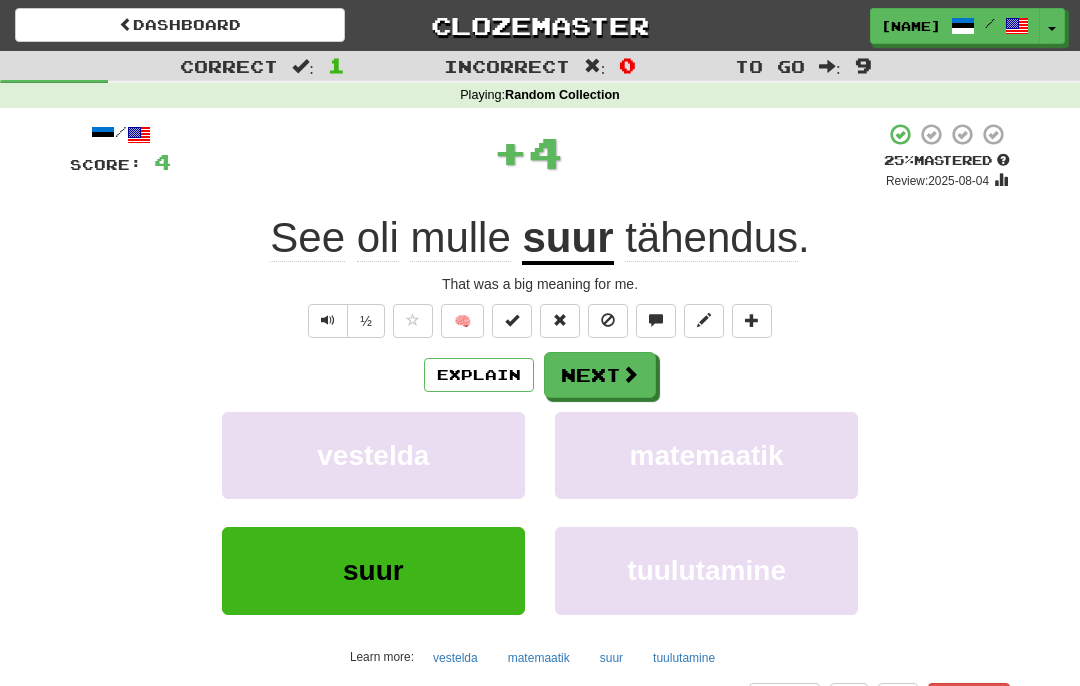click on "Next" at bounding box center [600, 375] 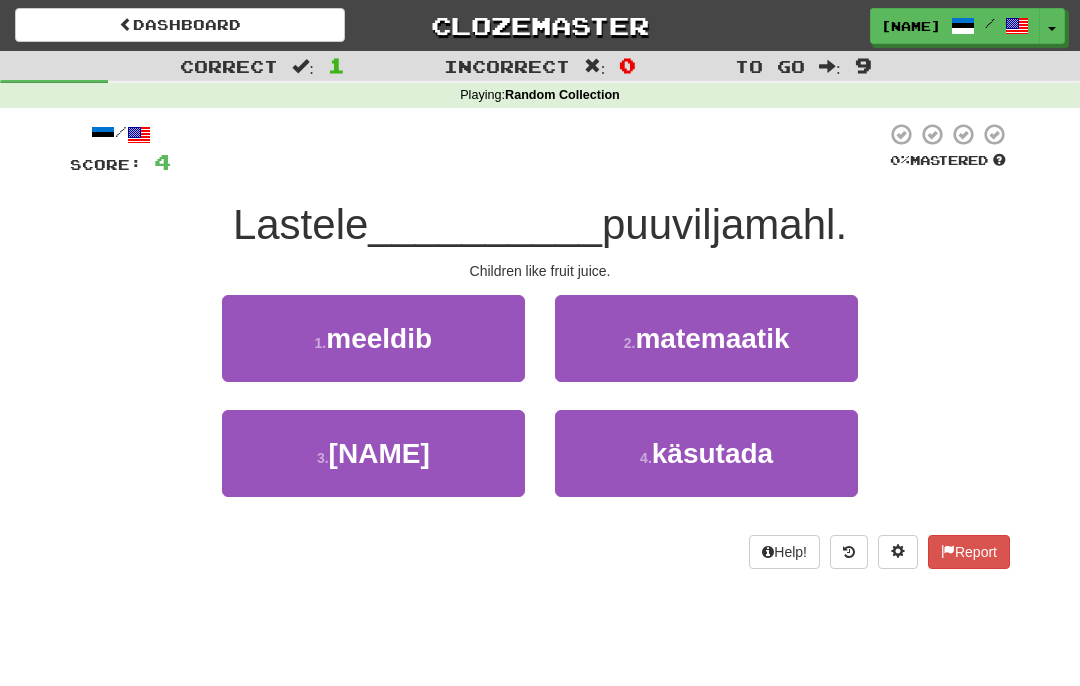 click on "1 .  meeldib" at bounding box center (373, 338) 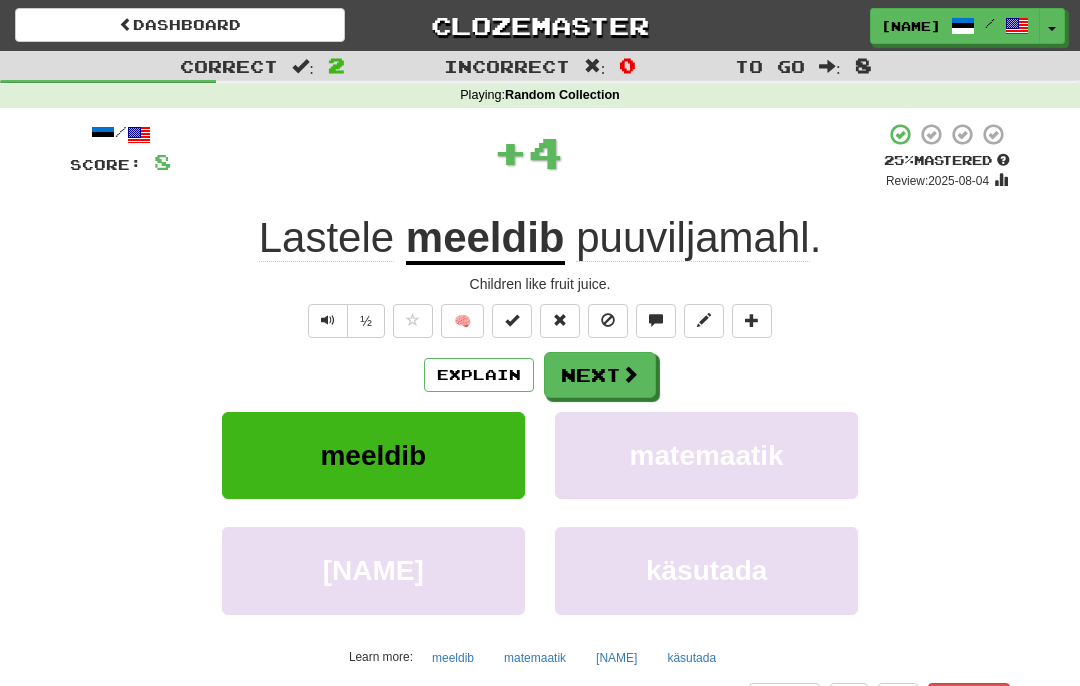 click on "Next" at bounding box center (600, 375) 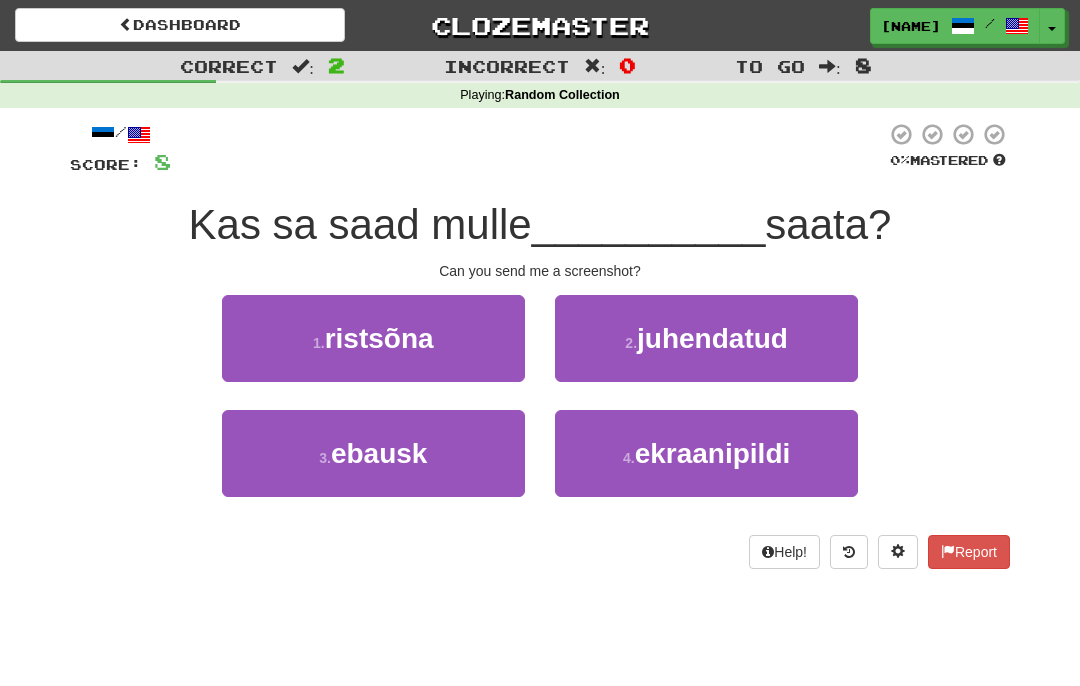 click on "4 .  ekraanipildi" at bounding box center [706, 453] 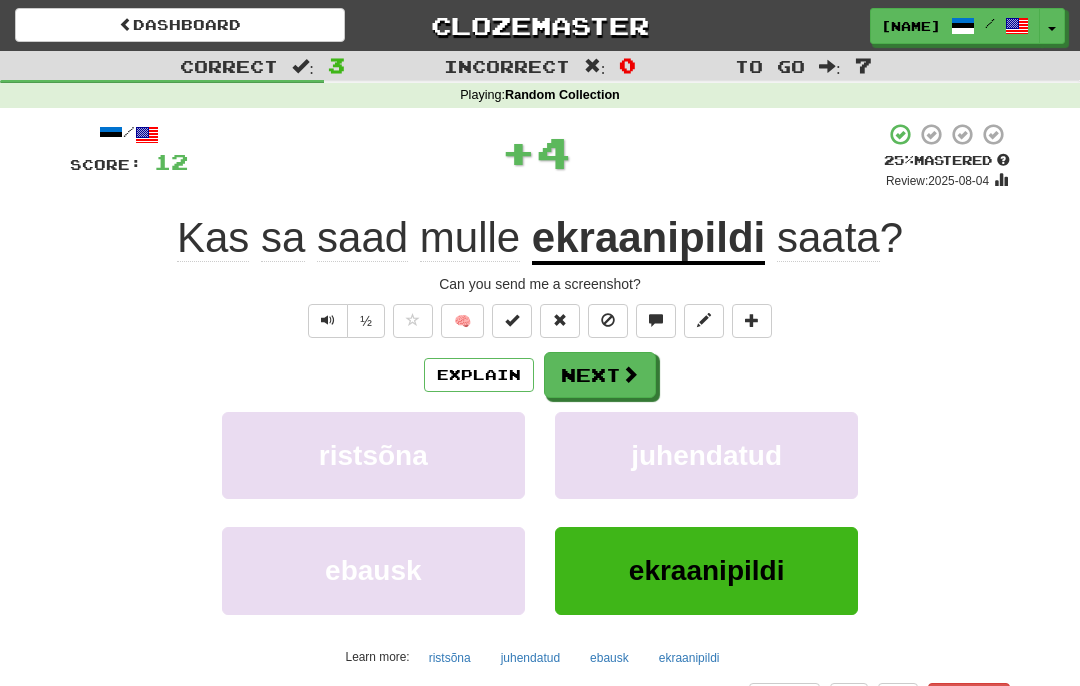 click on "Next" at bounding box center (600, 375) 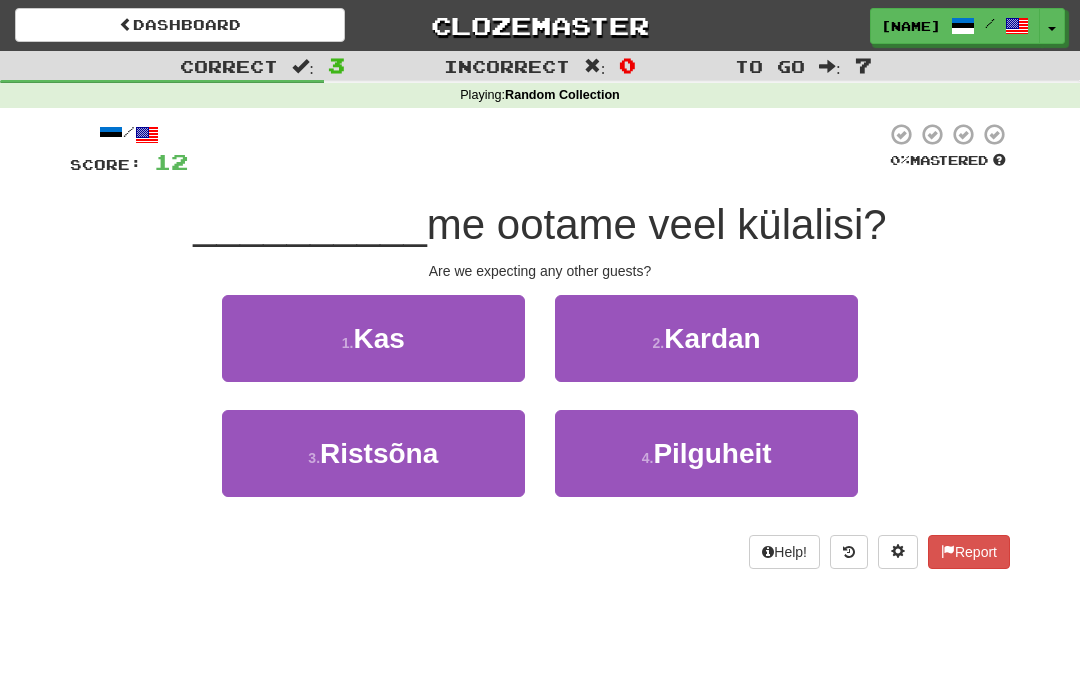 click on "1 .  Kas" at bounding box center (373, 338) 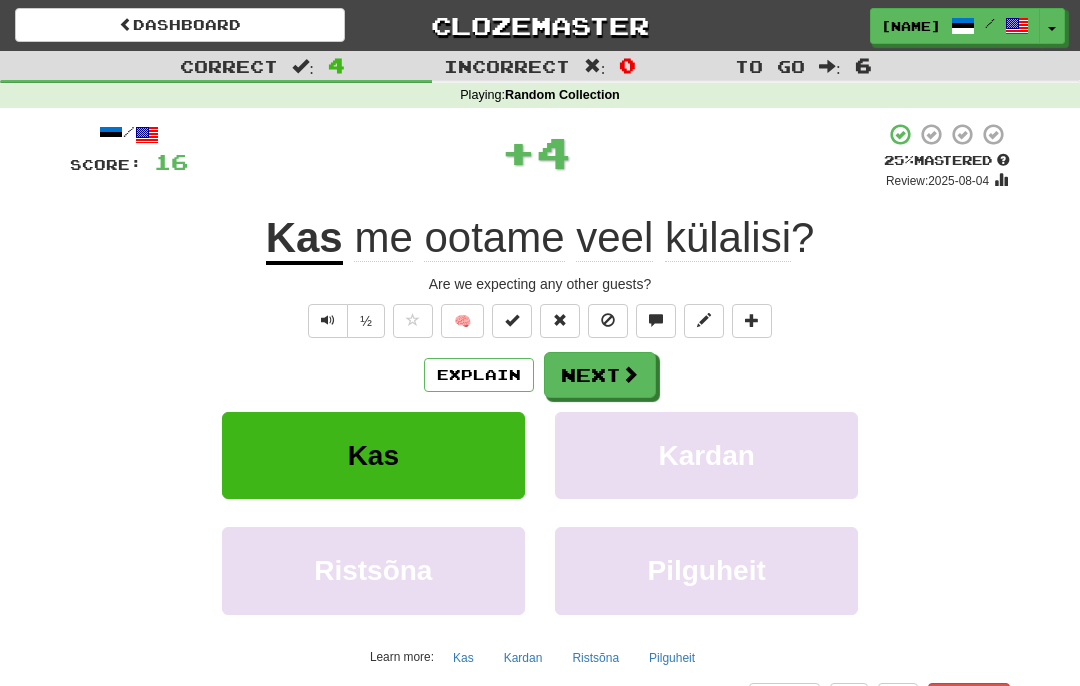 click on "Next" at bounding box center (600, 375) 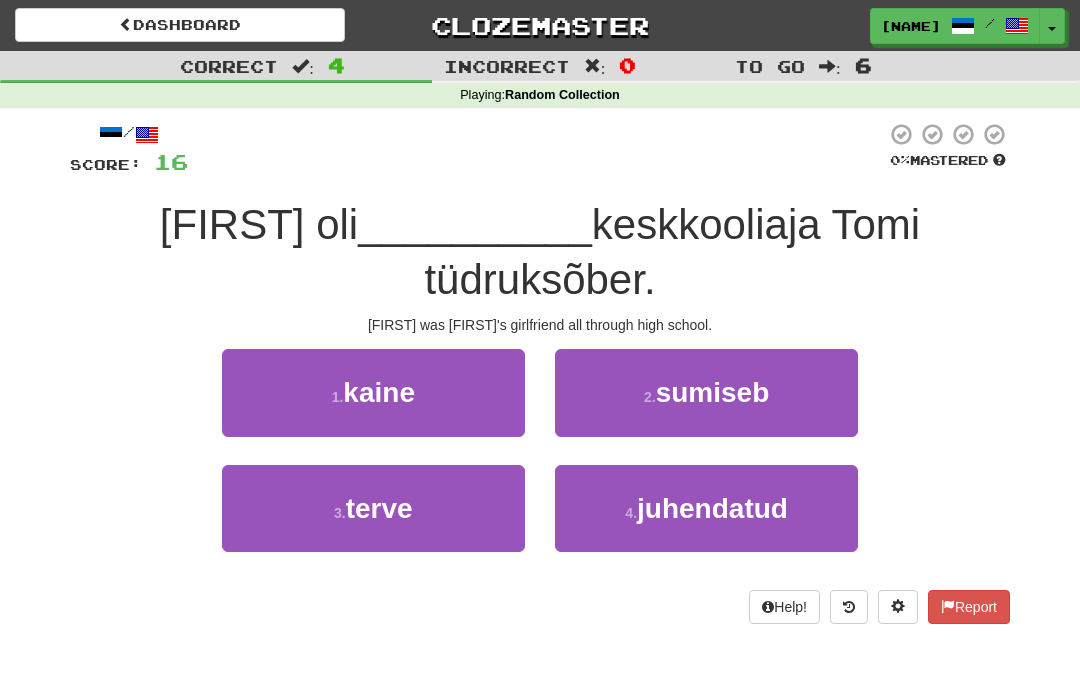click on "4 .  juhendatud" at bounding box center (706, 508) 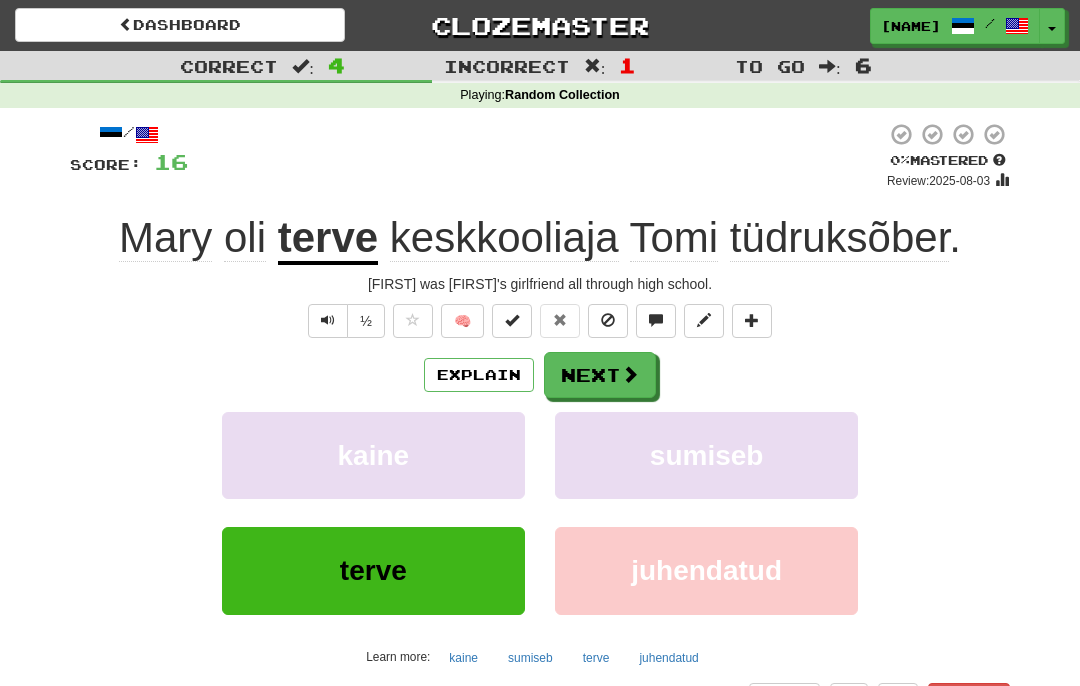 click on "Next" at bounding box center [600, 375] 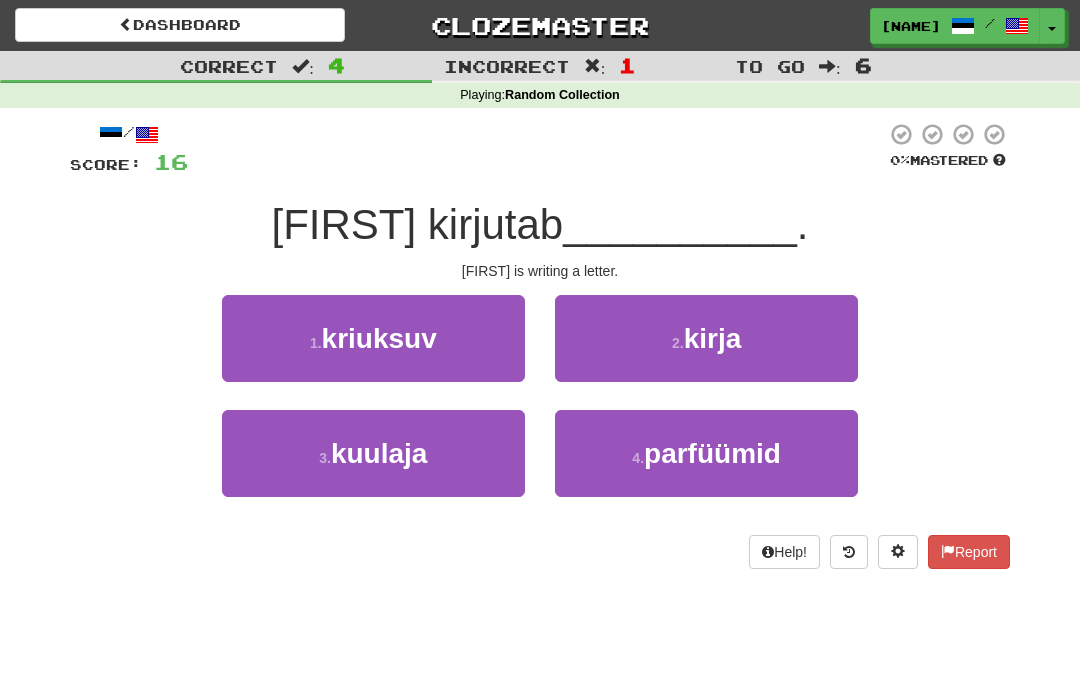 click on "2 .  kirja" at bounding box center (706, 338) 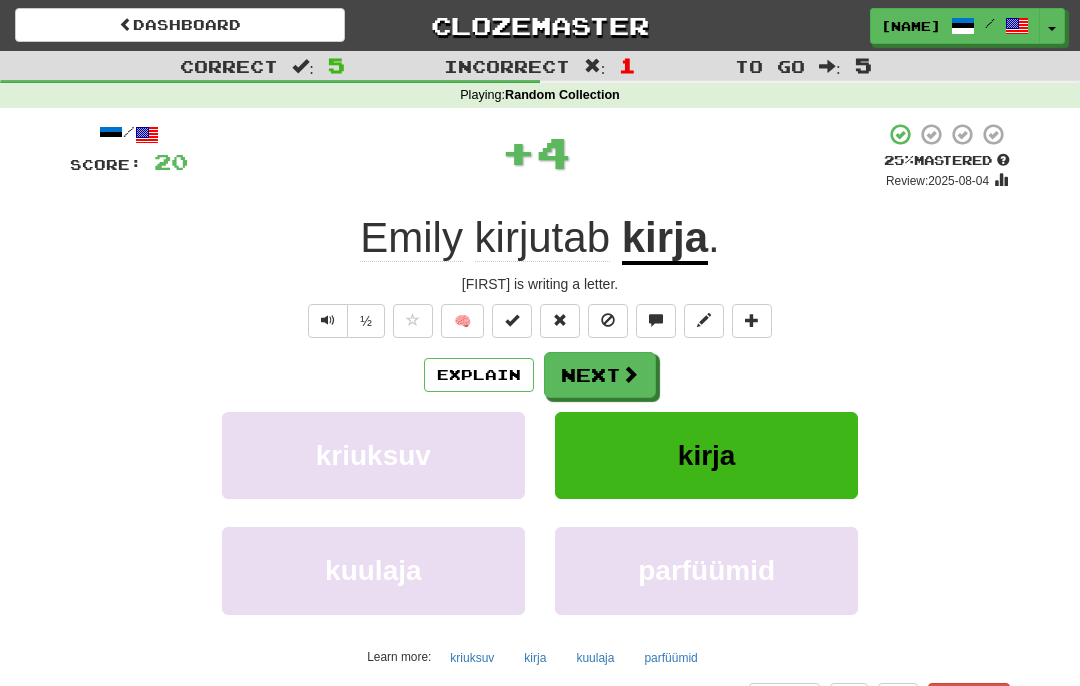 click at bounding box center [630, 374] 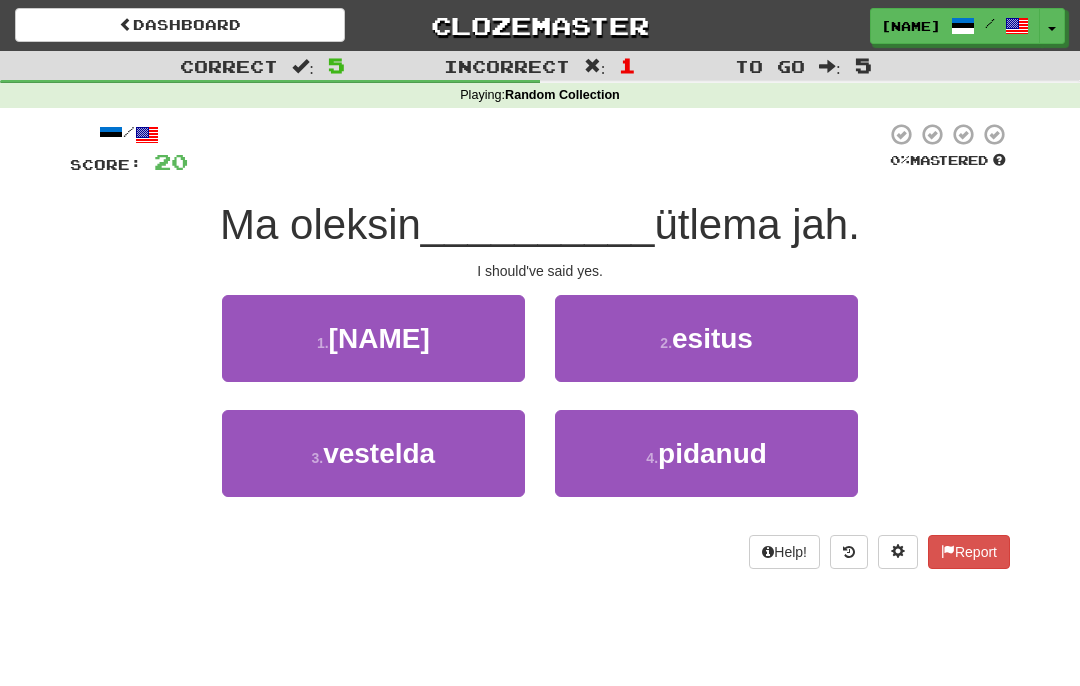 click on "3 .  vestelda" at bounding box center [373, 453] 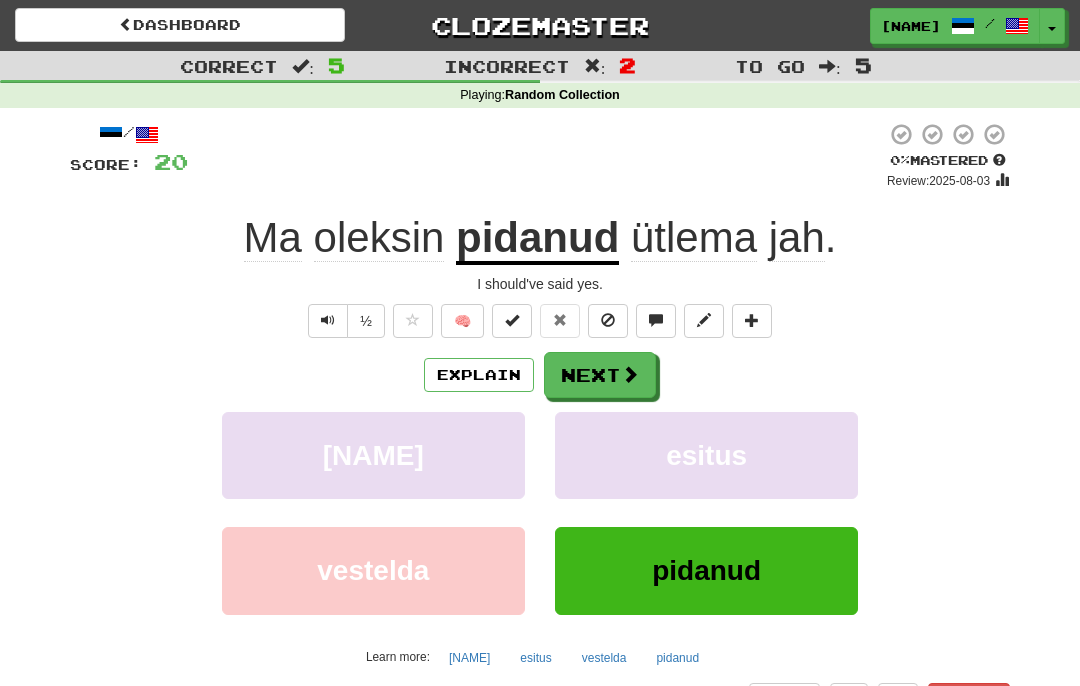 click on "Next" at bounding box center (600, 375) 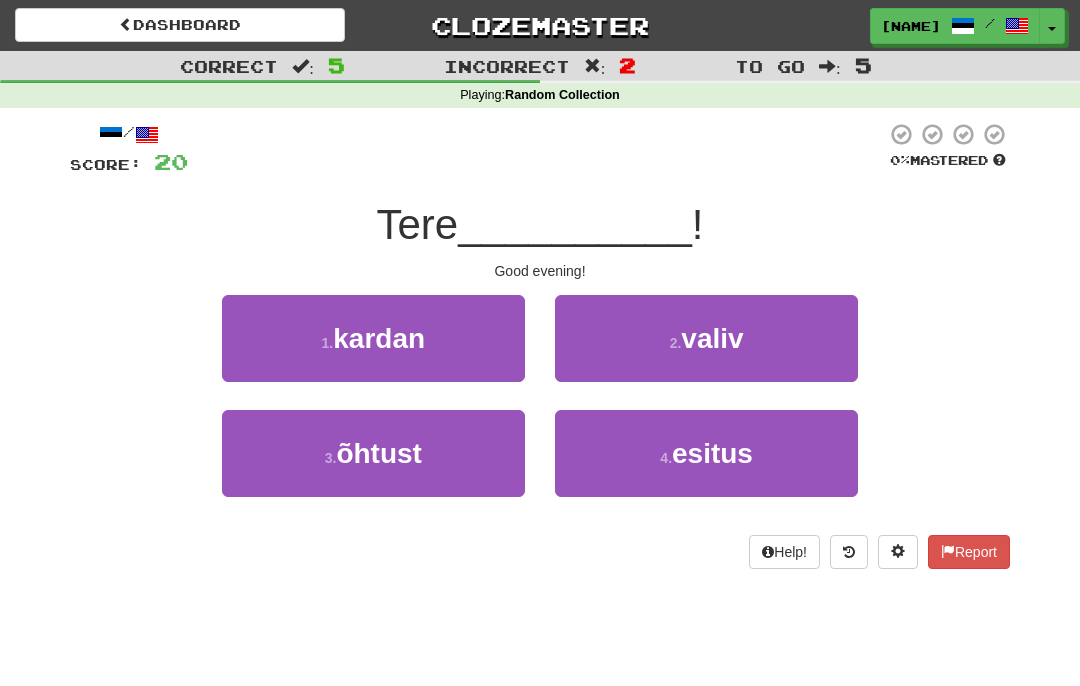 click on "3 .  õhtust" at bounding box center (373, 453) 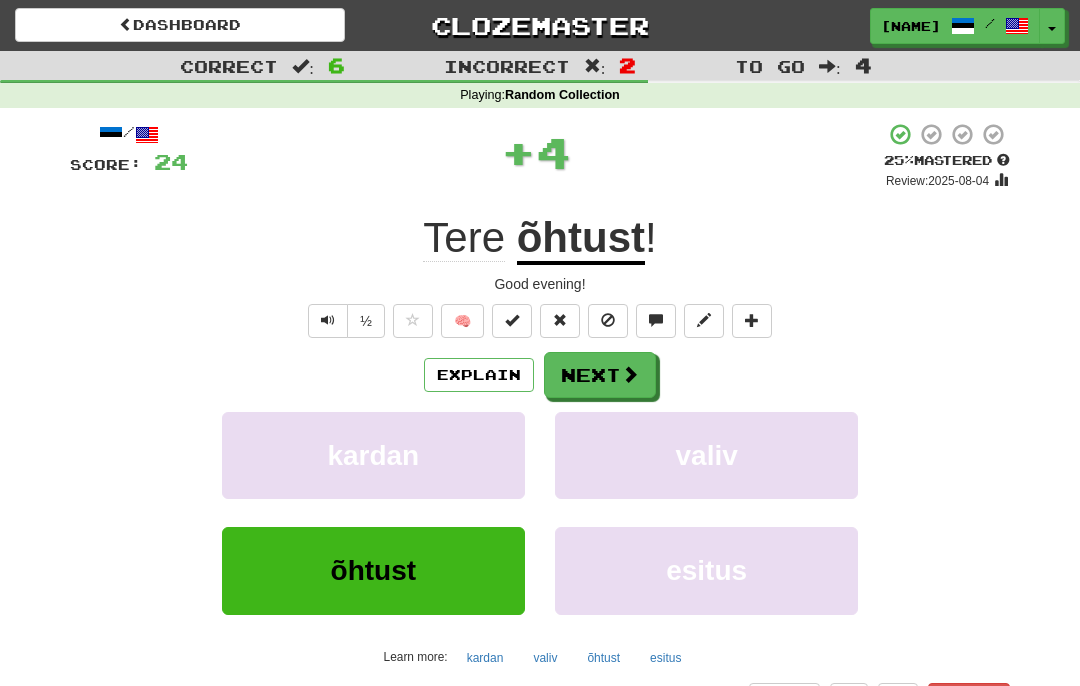 click at bounding box center [630, 374] 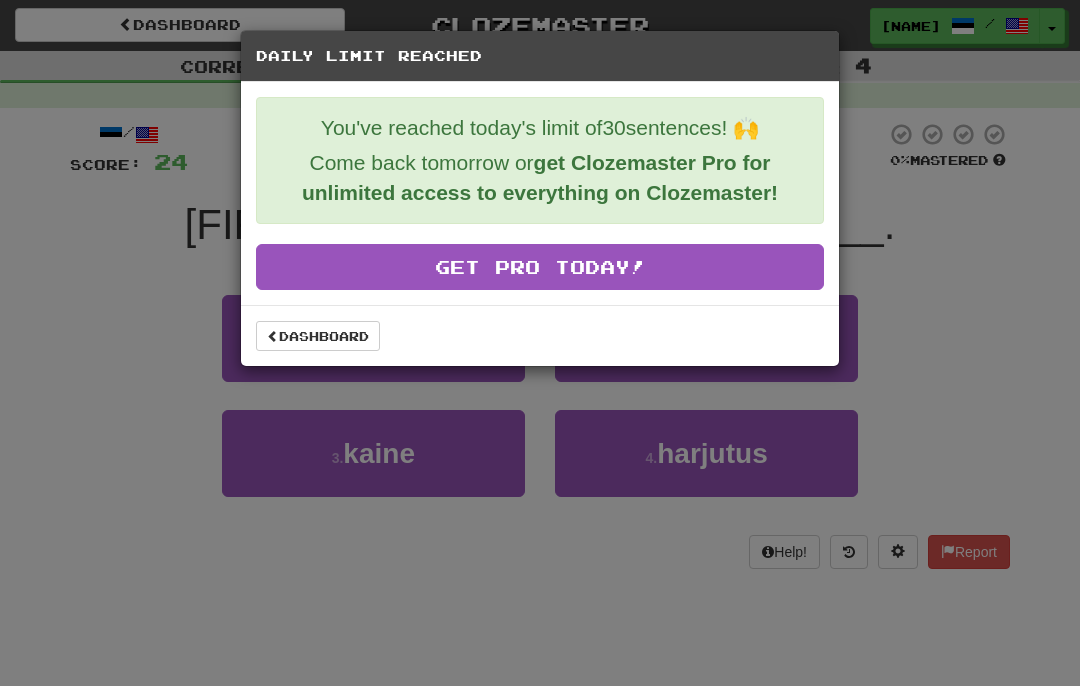 click on "Dashboard" at bounding box center (318, 336) 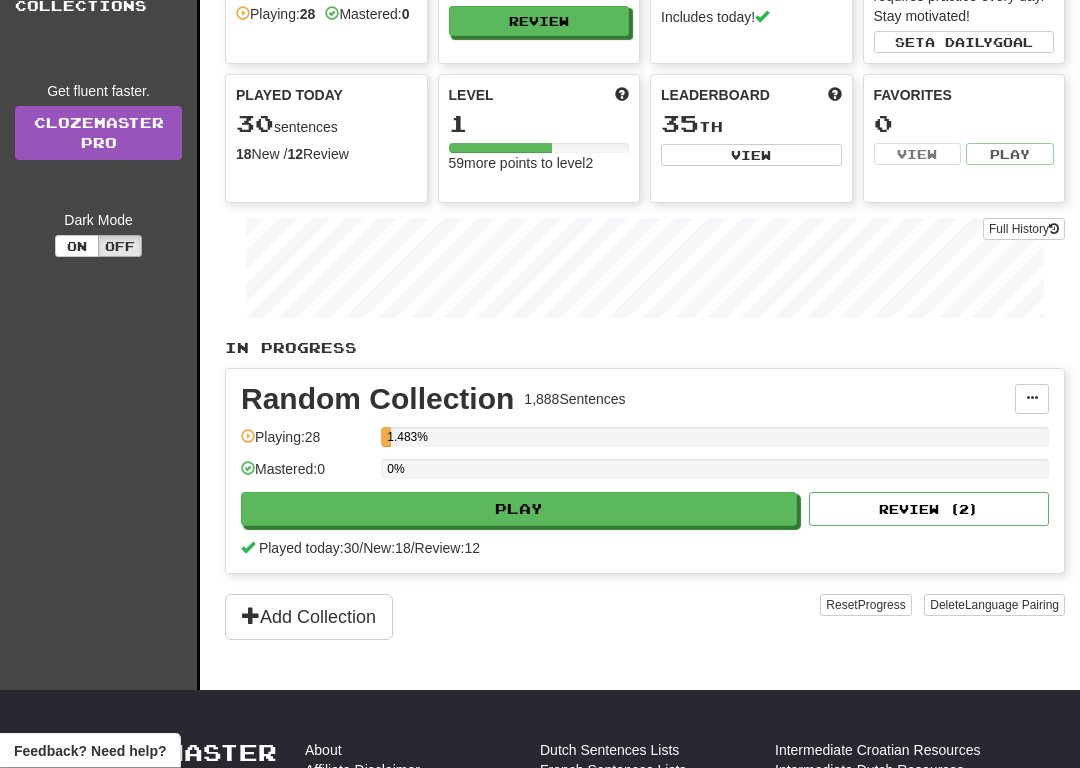 scroll, scrollTop: 130, scrollLeft: 0, axis: vertical 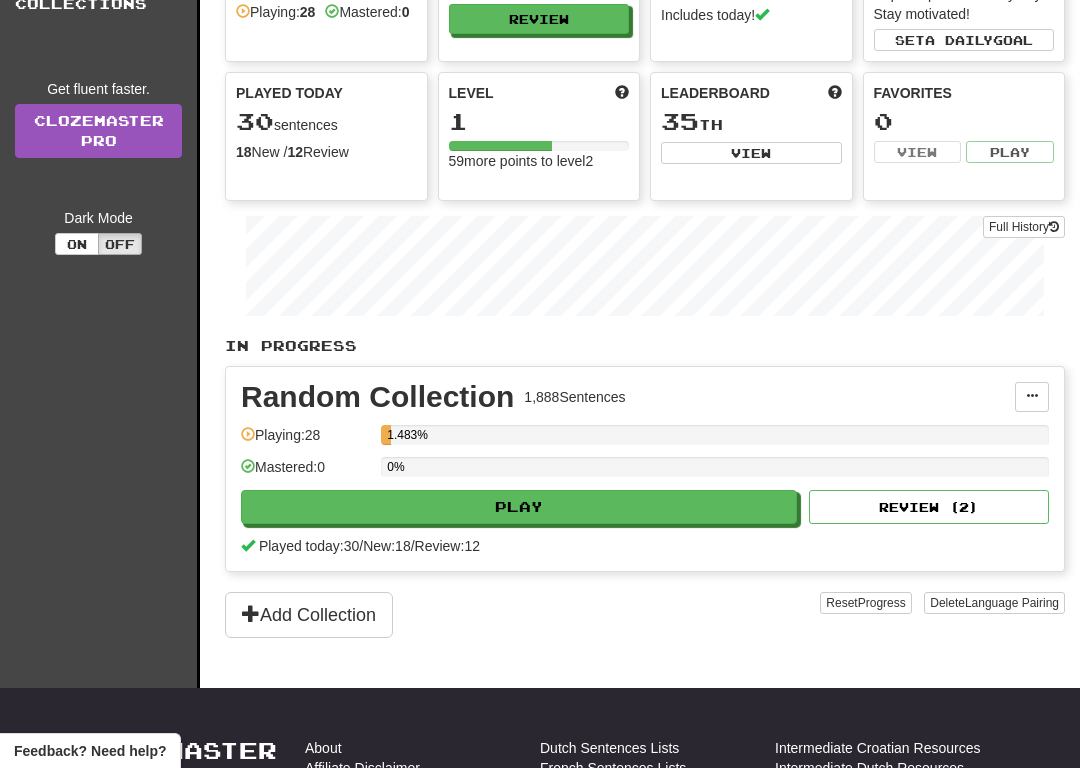 click on "Play" at bounding box center [519, 507] 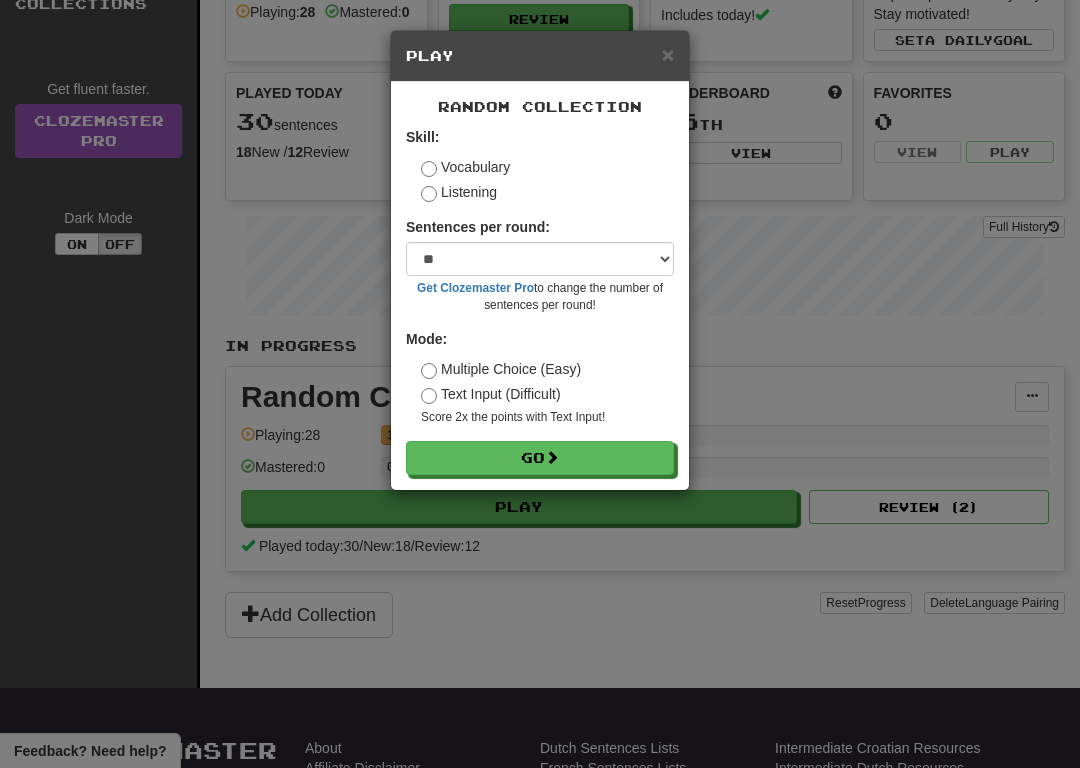 click at bounding box center [552, 457] 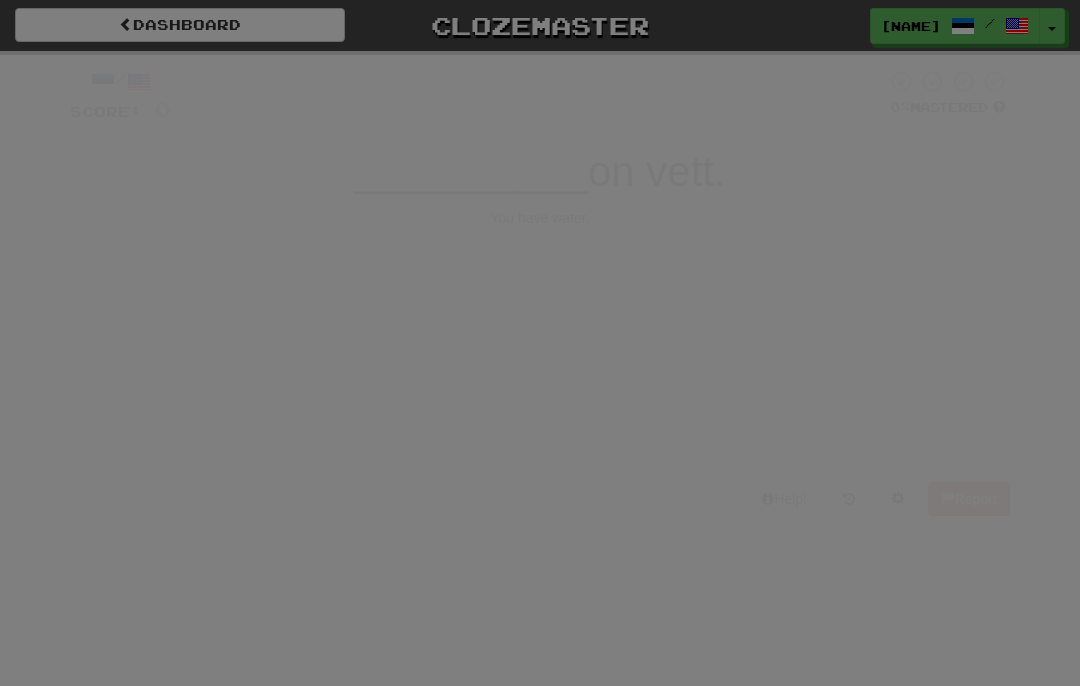 scroll, scrollTop: 0, scrollLeft: 0, axis: both 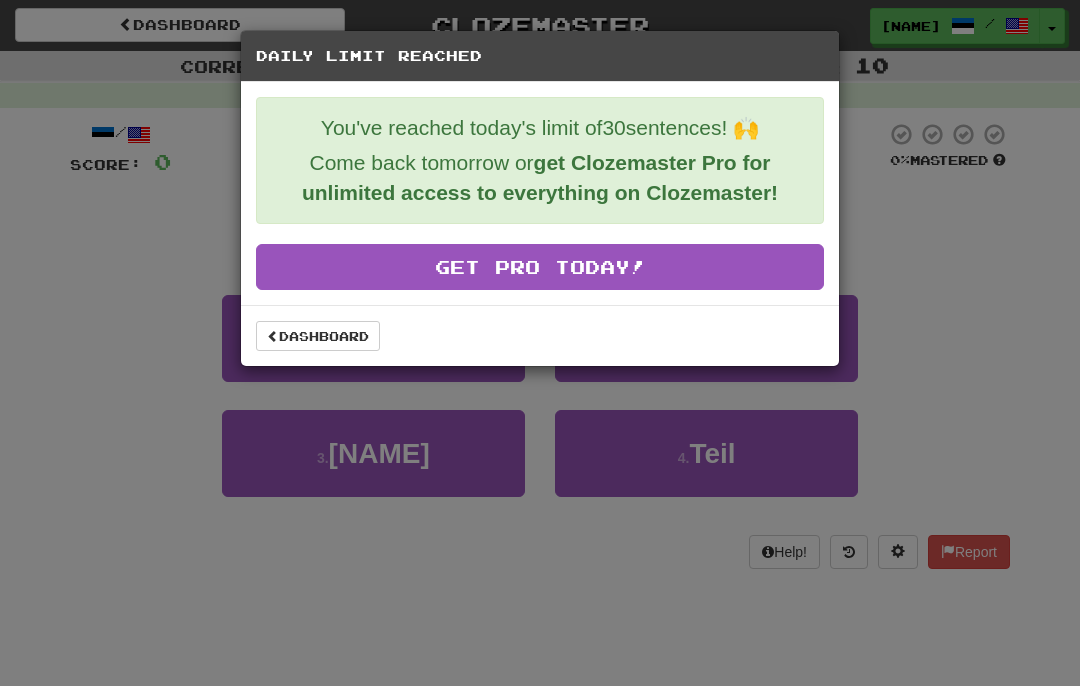 click on "Dashboard" at bounding box center (318, 336) 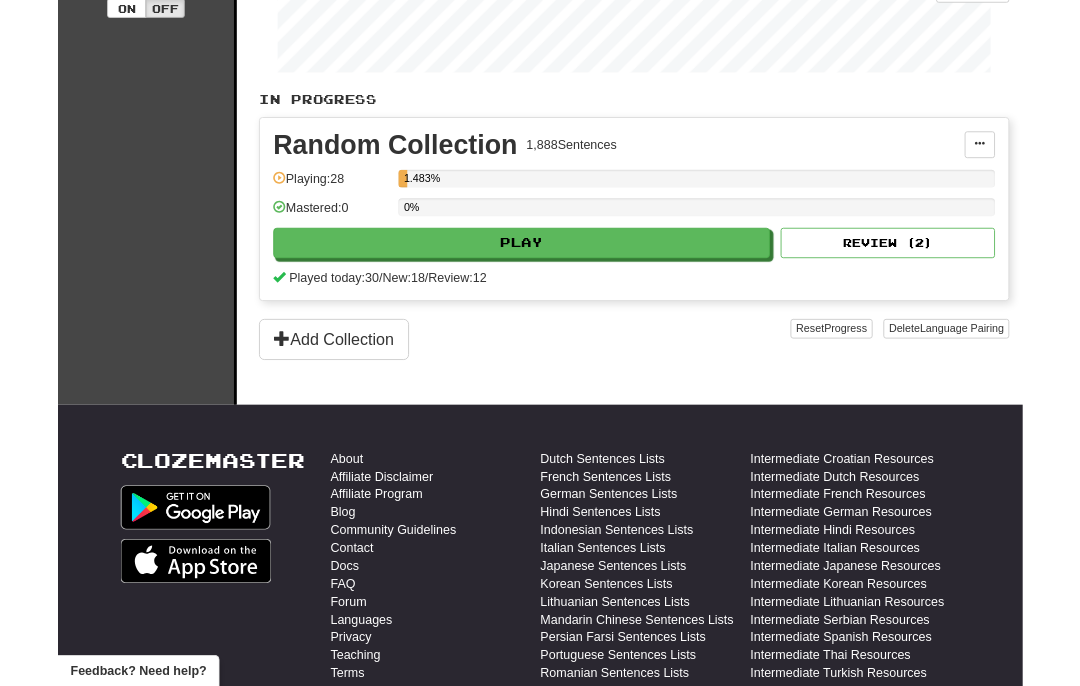 scroll, scrollTop: 446, scrollLeft: 0, axis: vertical 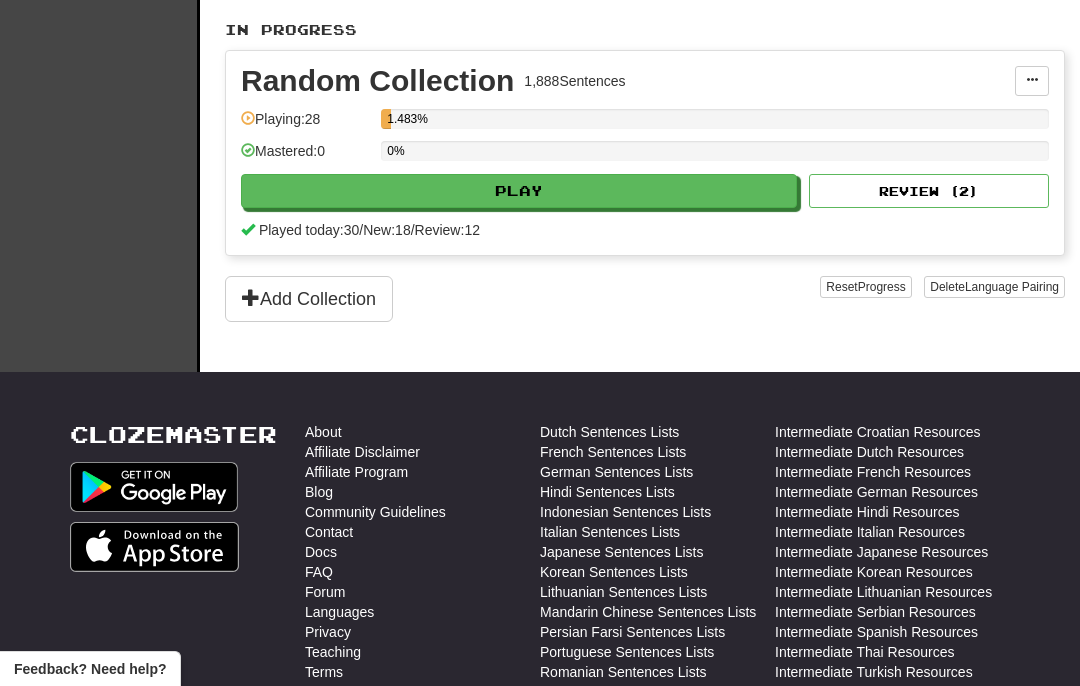 click on "Review ( 2 )" at bounding box center (929, 191) 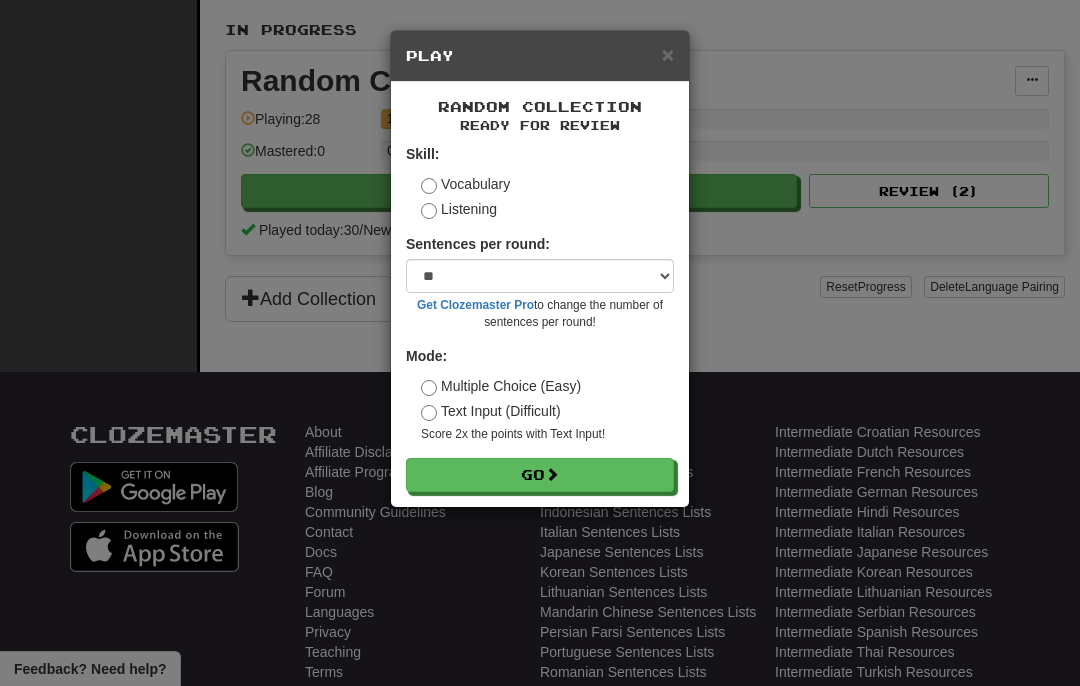 click on "Go" at bounding box center [540, 475] 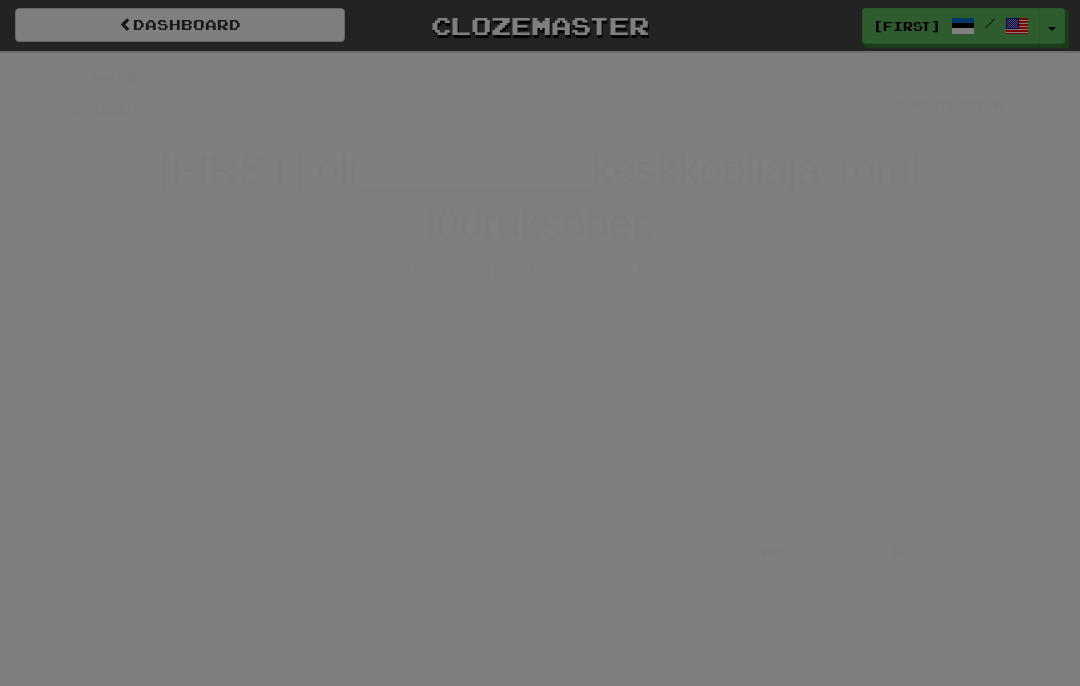 scroll, scrollTop: 0, scrollLeft: 0, axis: both 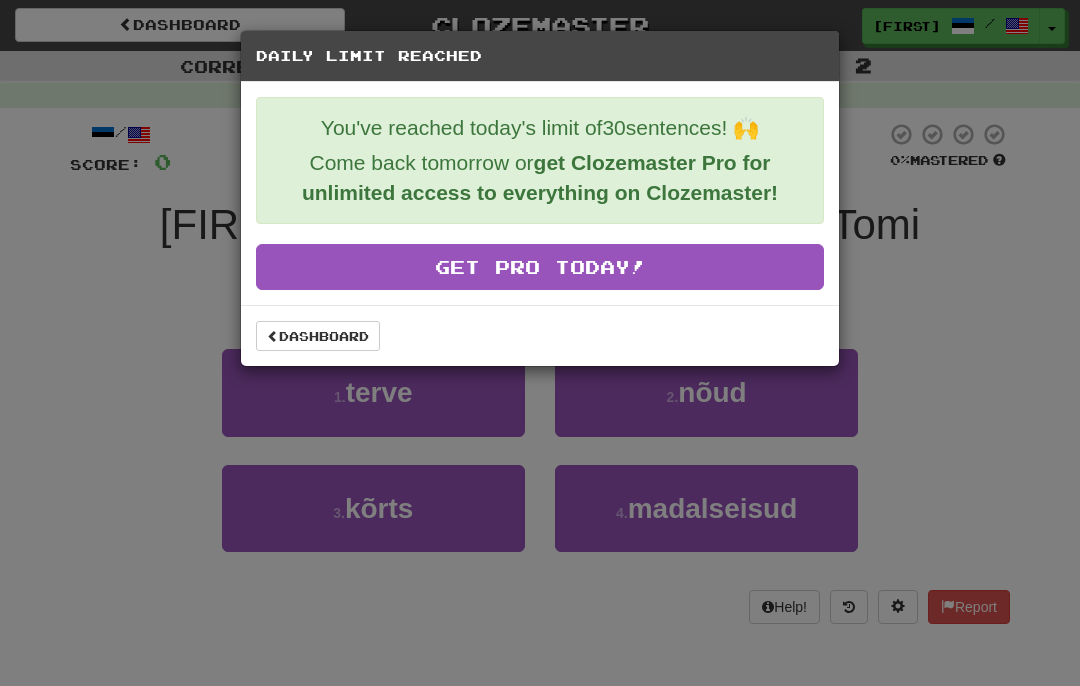 click on "Dashboard" at bounding box center (318, 336) 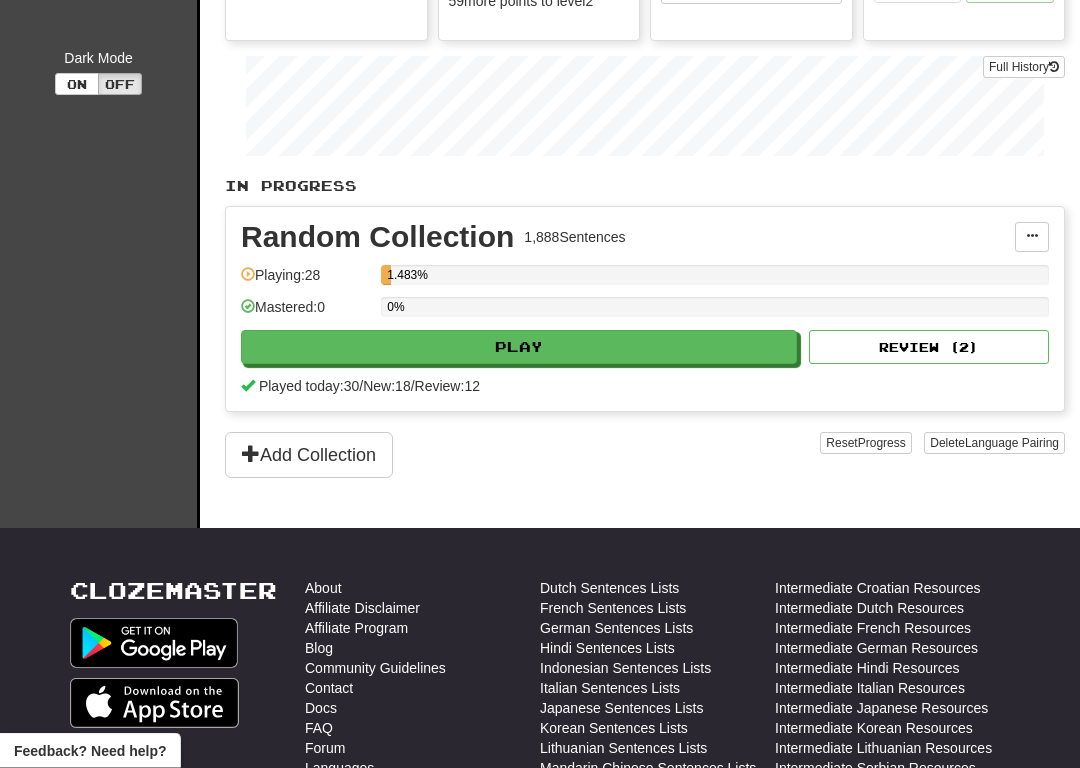 scroll, scrollTop: 295, scrollLeft: 0, axis: vertical 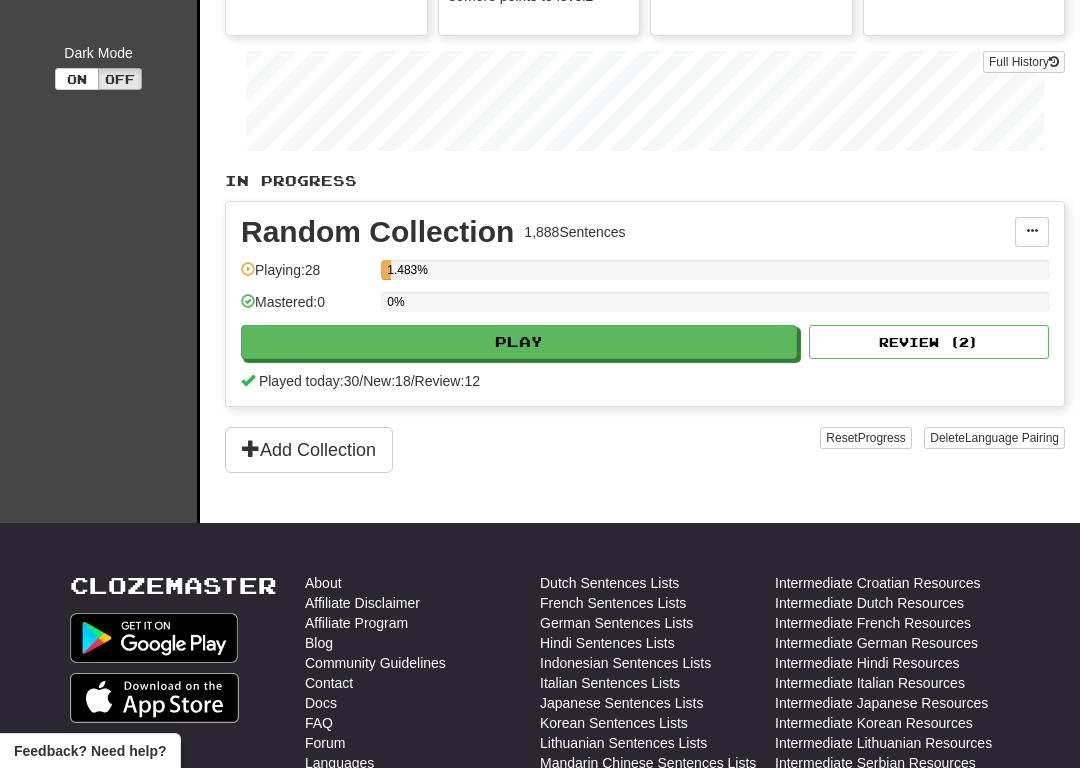 click on "Review ( 2 )" at bounding box center (929, 342) 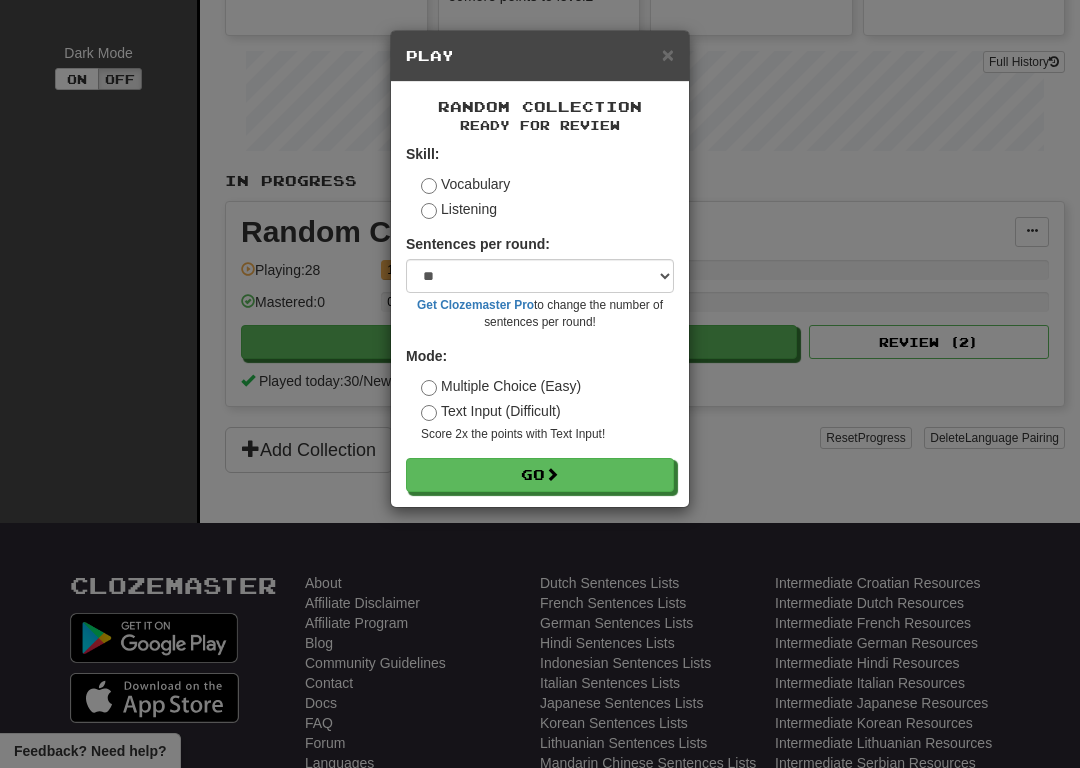 click on "× Play Random Collection Ready for Review Skill: Vocabulary Listening Sentences per round: * ** ** ** ** ** *** ******** Get Clozemaster Pro  to change the number of sentences per round! Mode: Multiple Choice (Easy) Text Input (Difficult) Score 2x the points with Text Input ! Go" at bounding box center (540, 384) 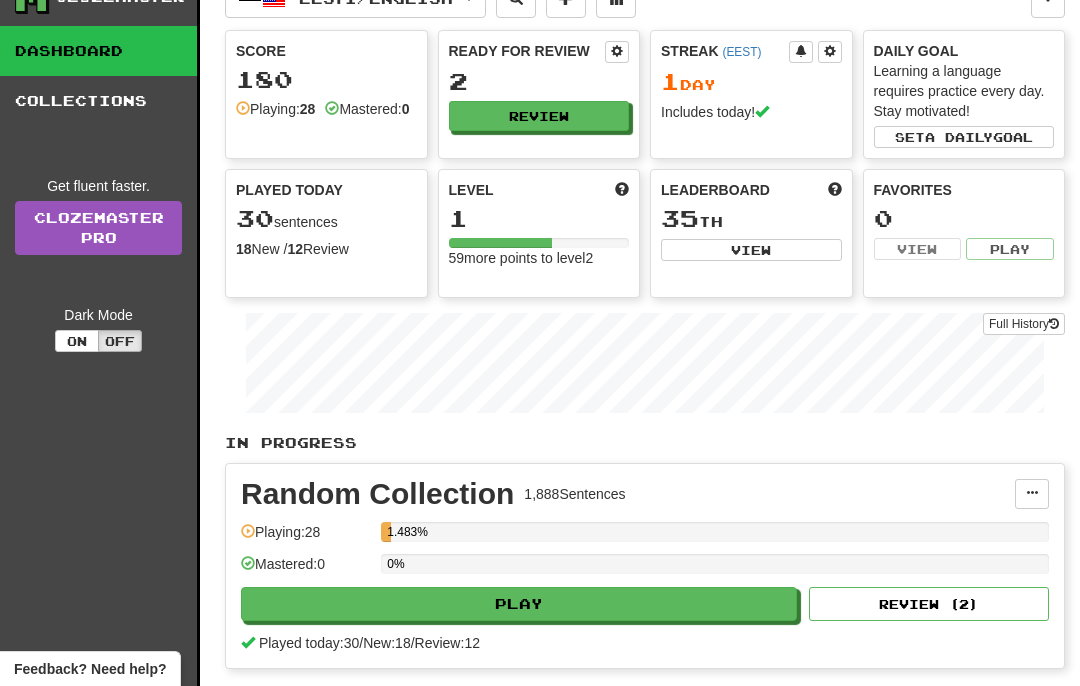 scroll, scrollTop: 0, scrollLeft: 0, axis: both 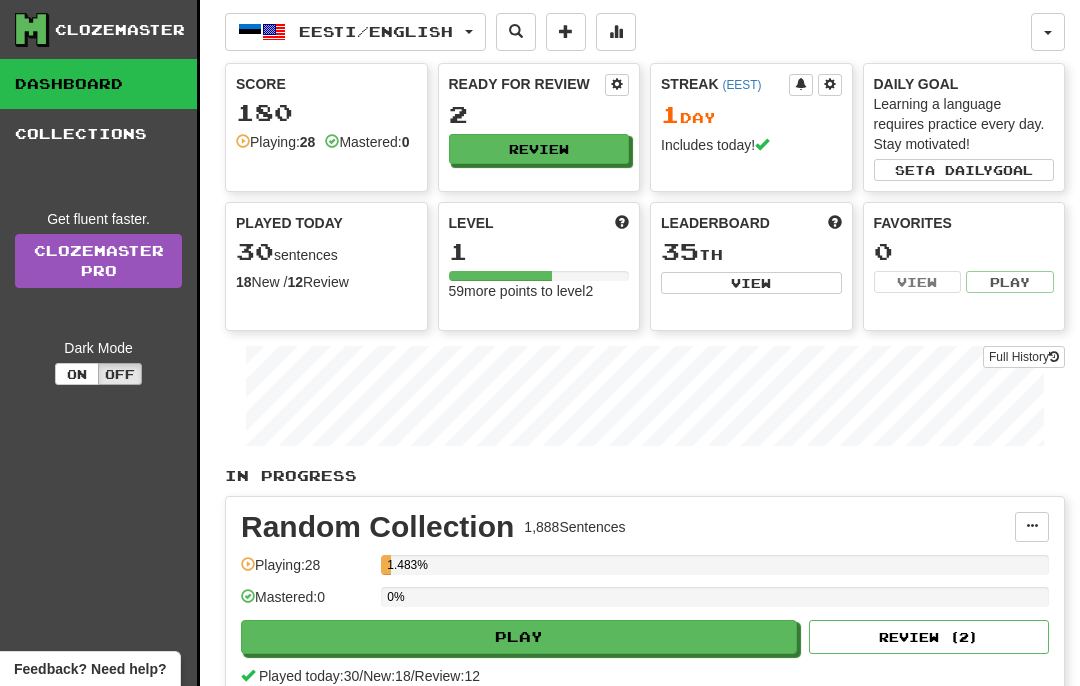 click on "2" at bounding box center (539, 114) 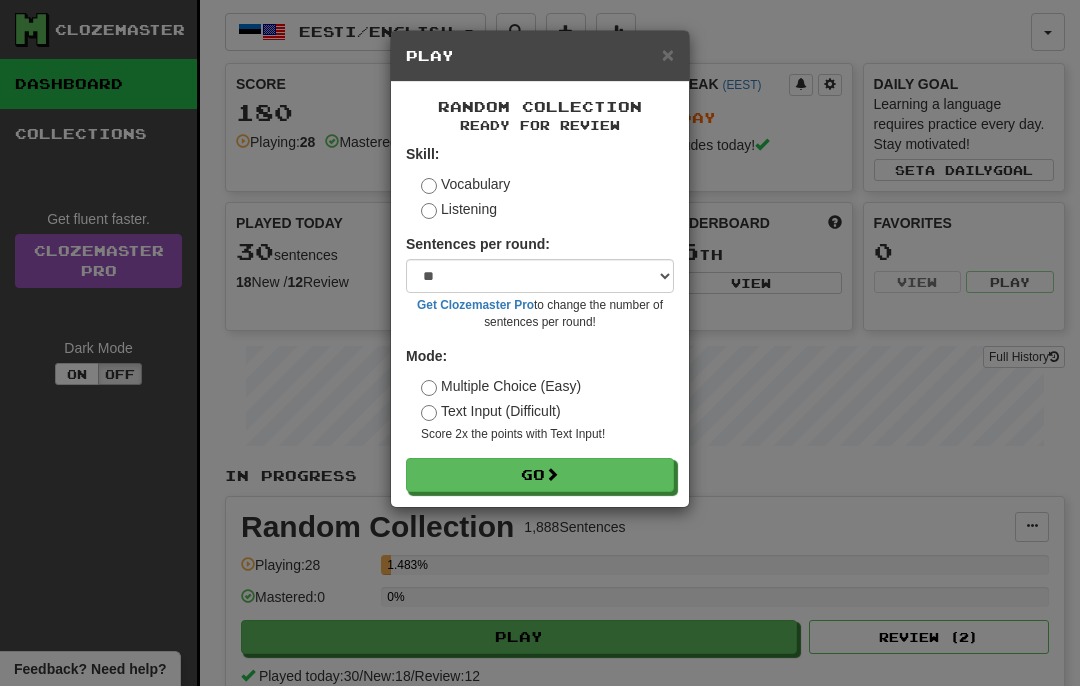 click on "Go" at bounding box center [540, 475] 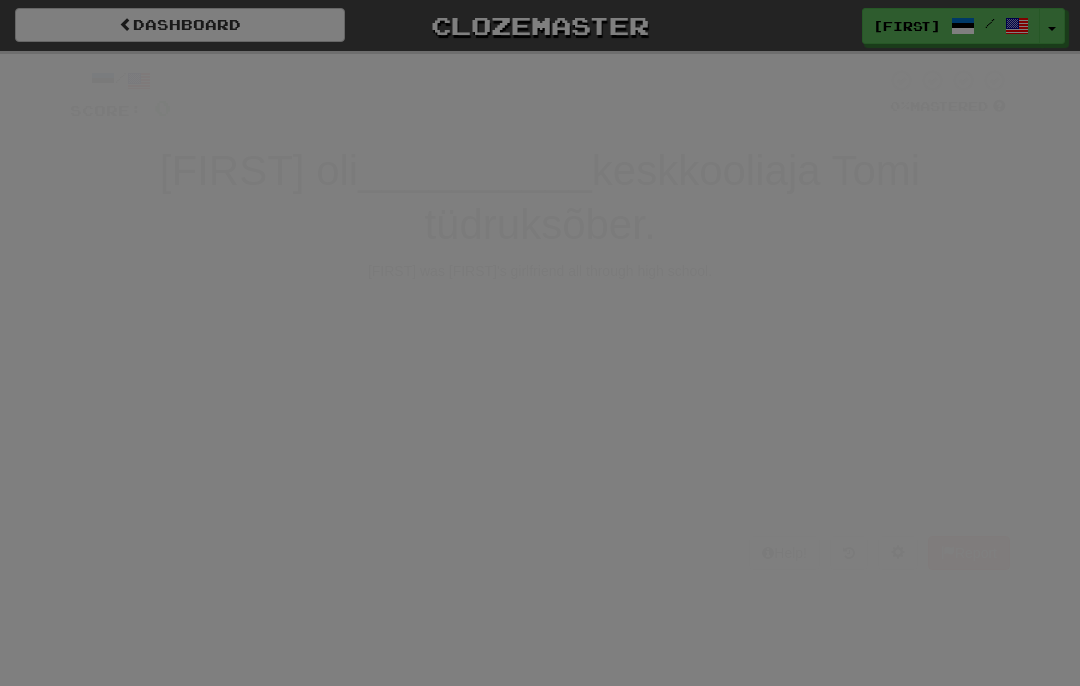scroll, scrollTop: 0, scrollLeft: 0, axis: both 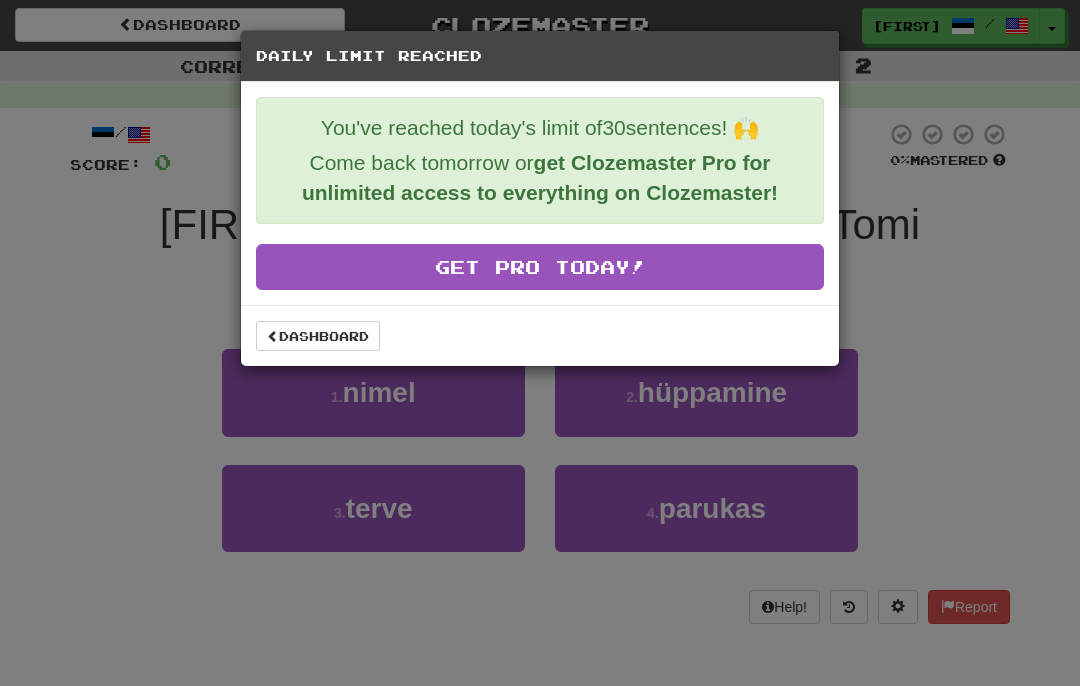 click on "Dashboard" at bounding box center [318, 336] 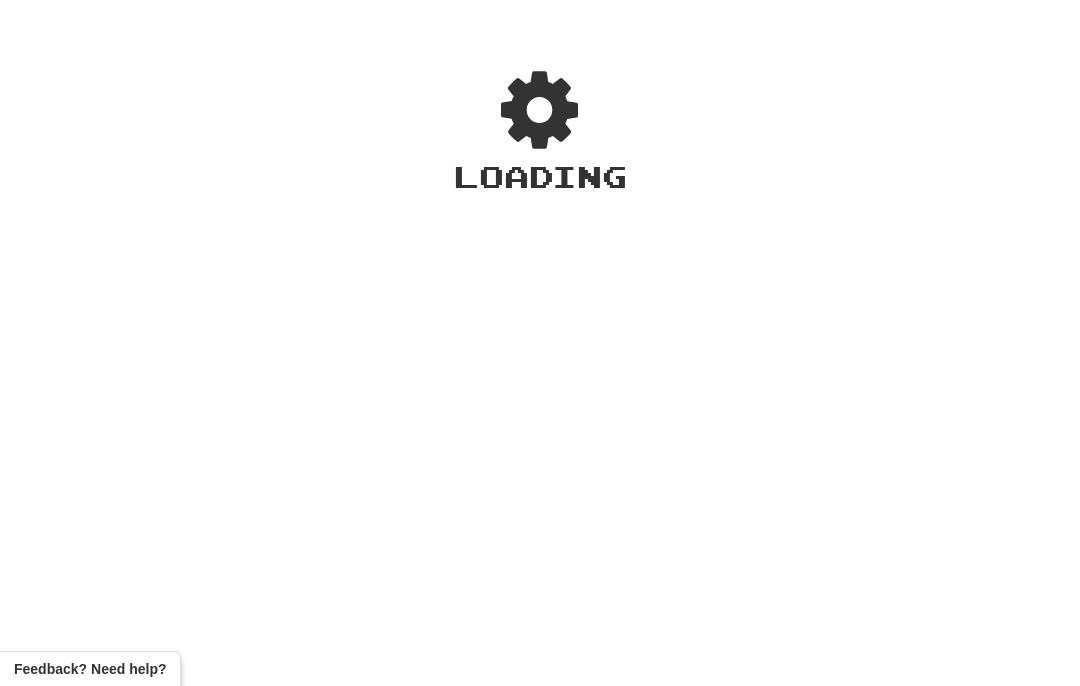scroll, scrollTop: 0, scrollLeft: 0, axis: both 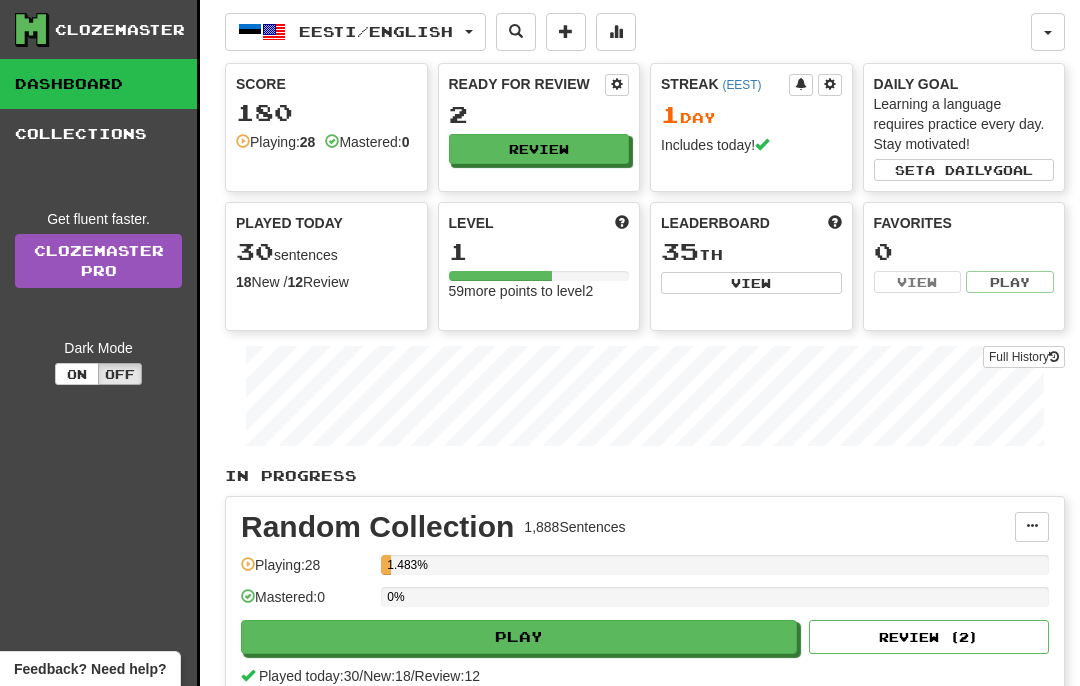 click on "Eesti  /  English" at bounding box center [355, 32] 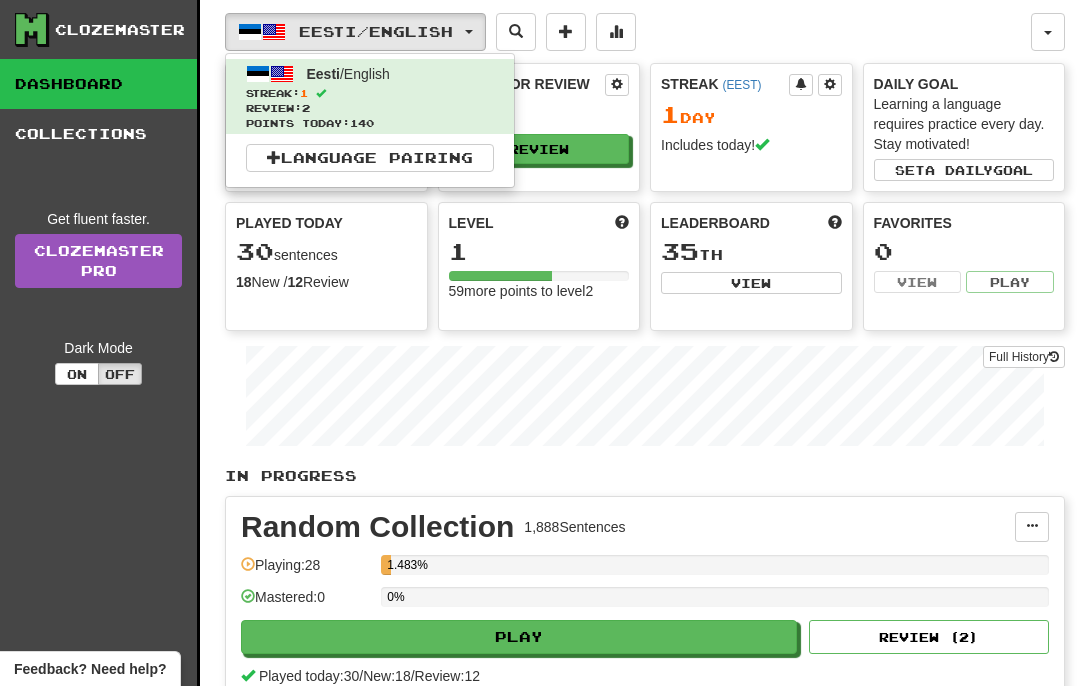 click at bounding box center (540, 343) 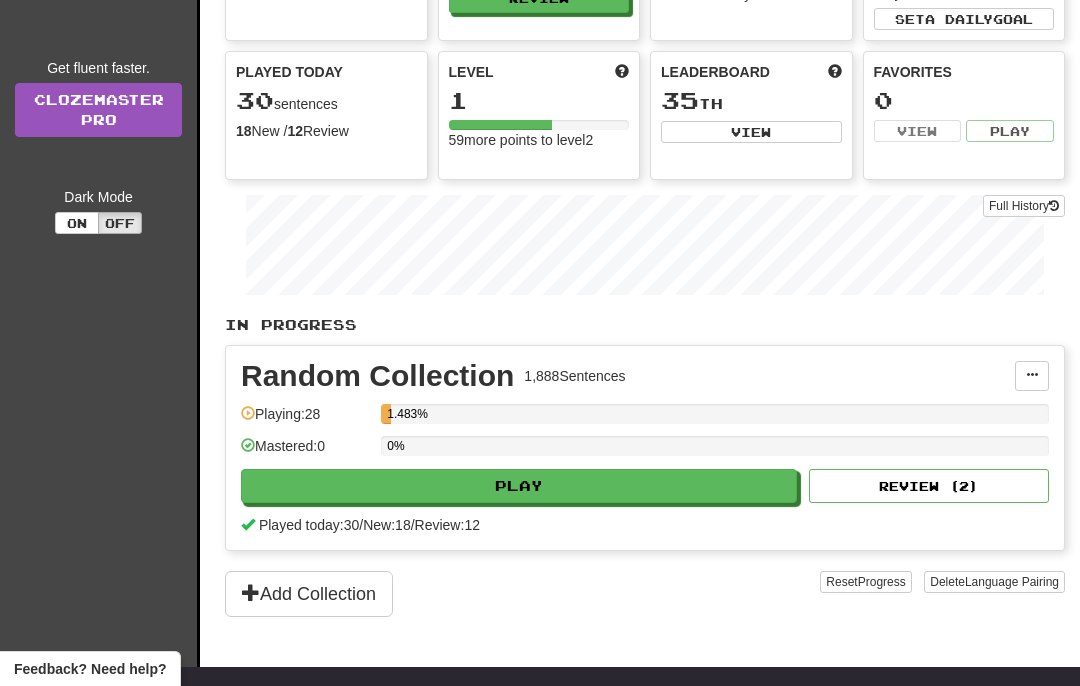 scroll, scrollTop: 0, scrollLeft: 0, axis: both 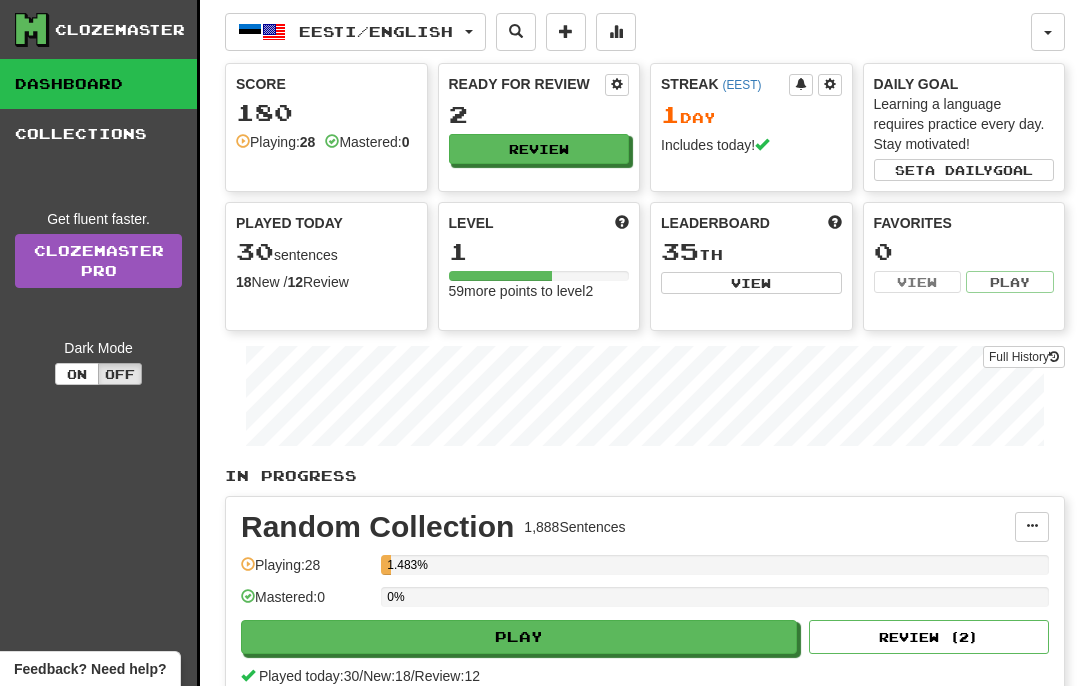 click on "Collections" at bounding box center [98, 134] 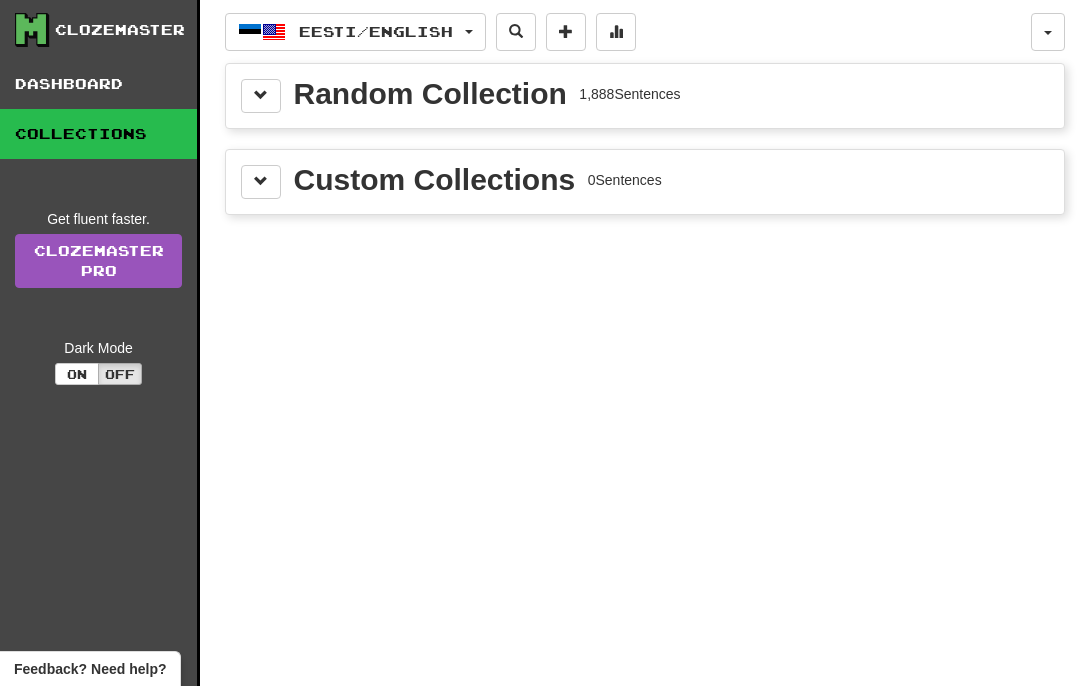 click on "Random Collection" at bounding box center (430, 94) 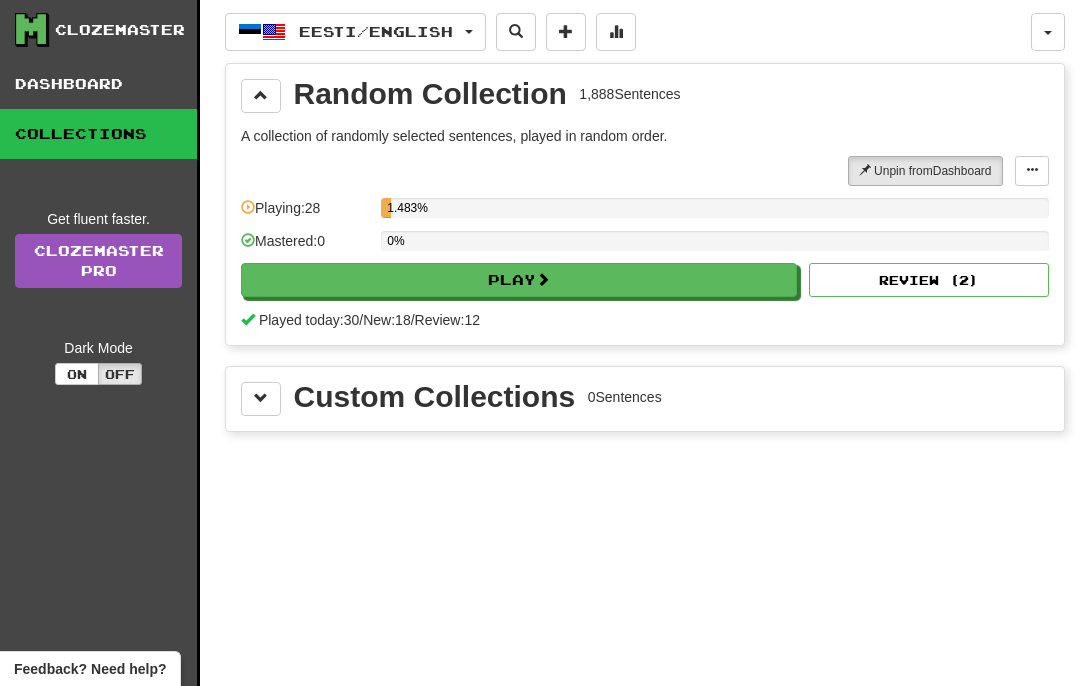 click on "Custom Collections" at bounding box center [435, 397] 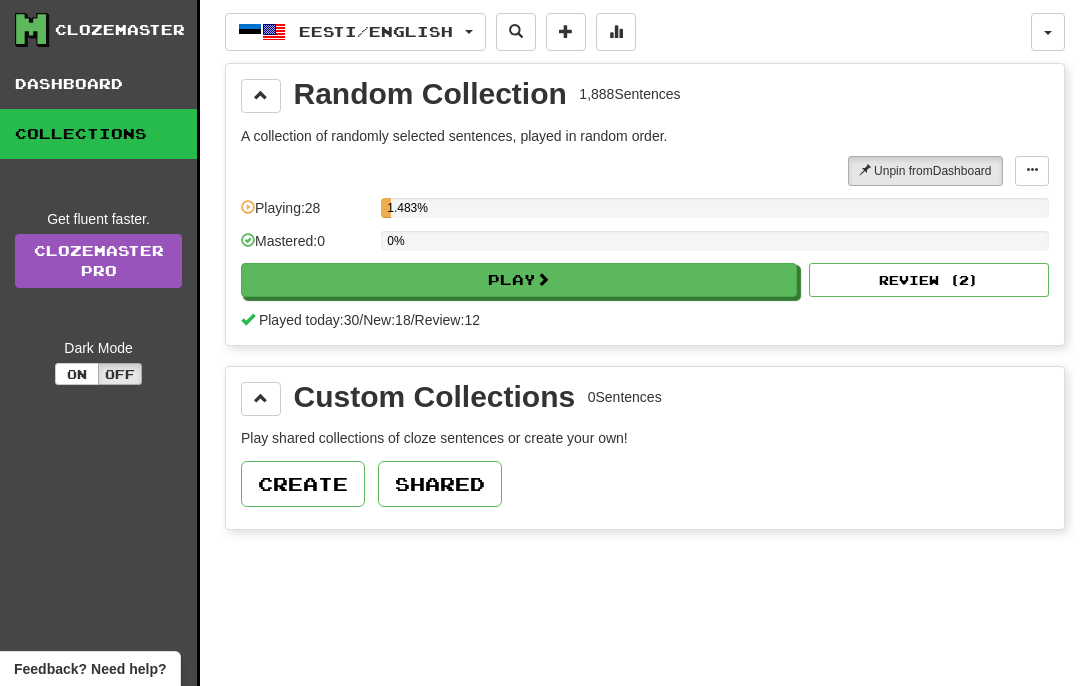 click on "Dashboard" at bounding box center [98, 84] 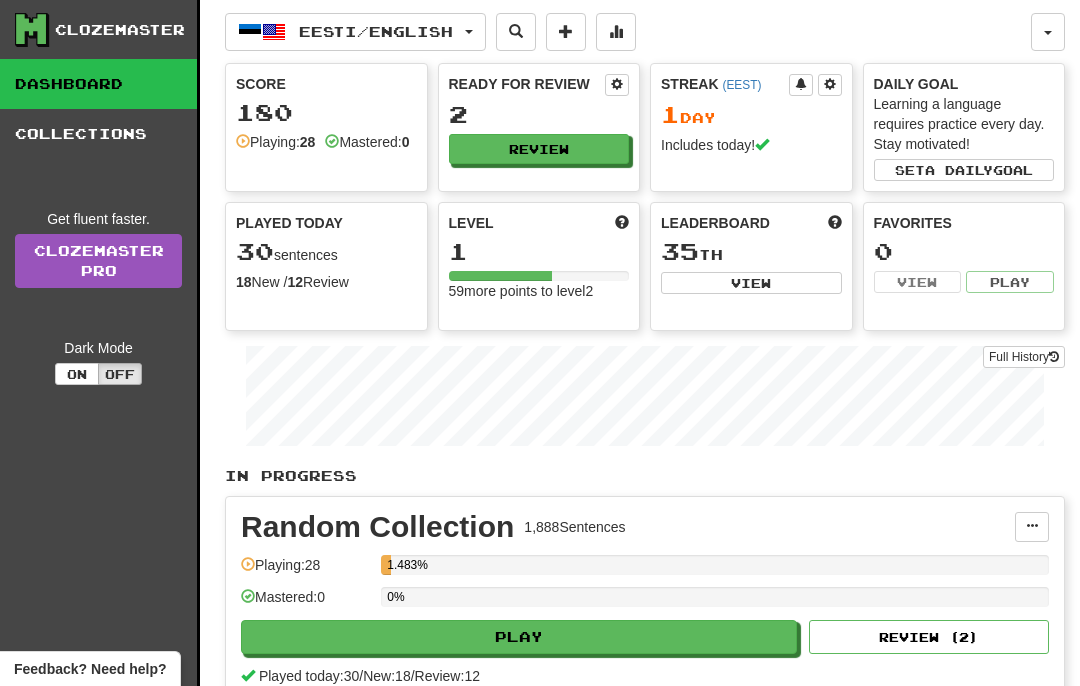 click at bounding box center [616, 31] 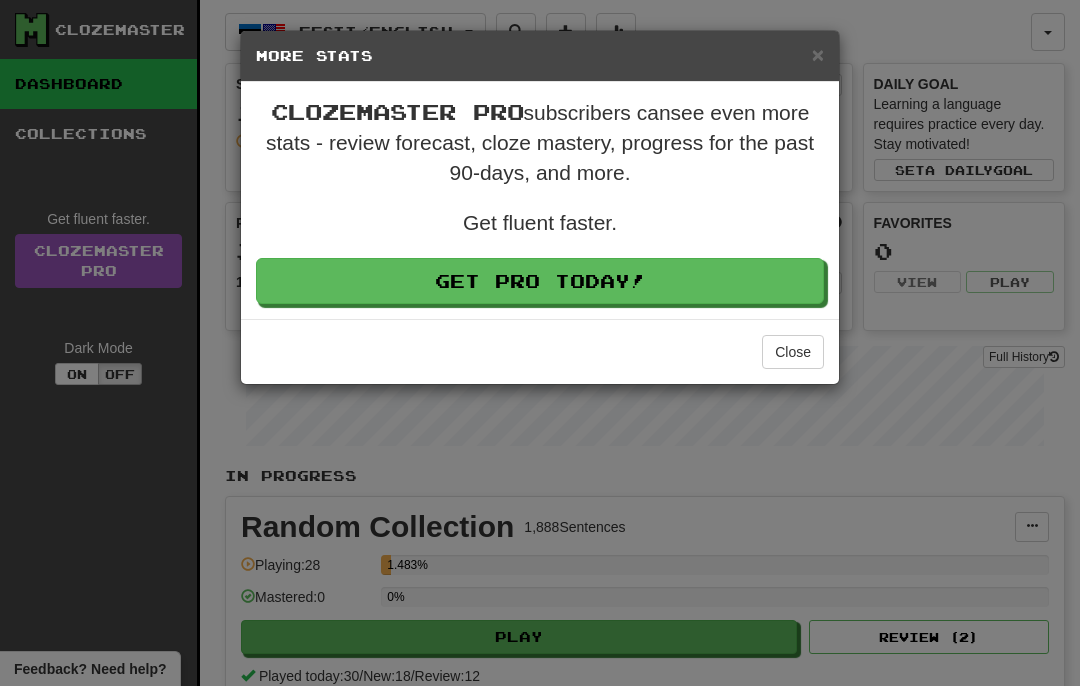 click on "×" at bounding box center [818, 54] 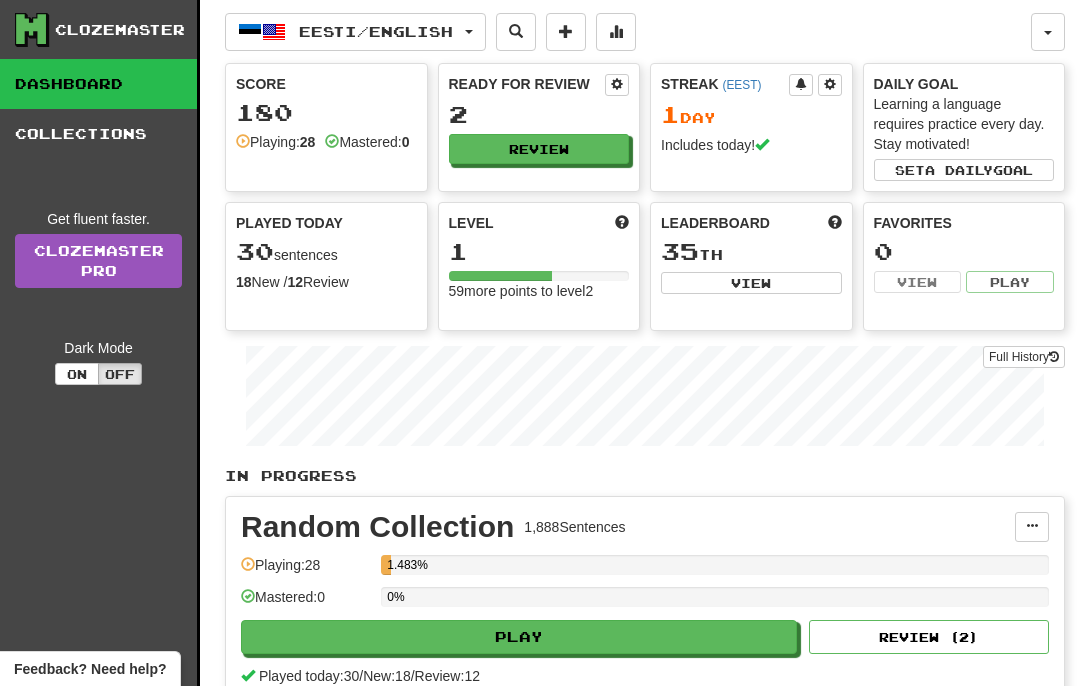 click at bounding box center [566, 31] 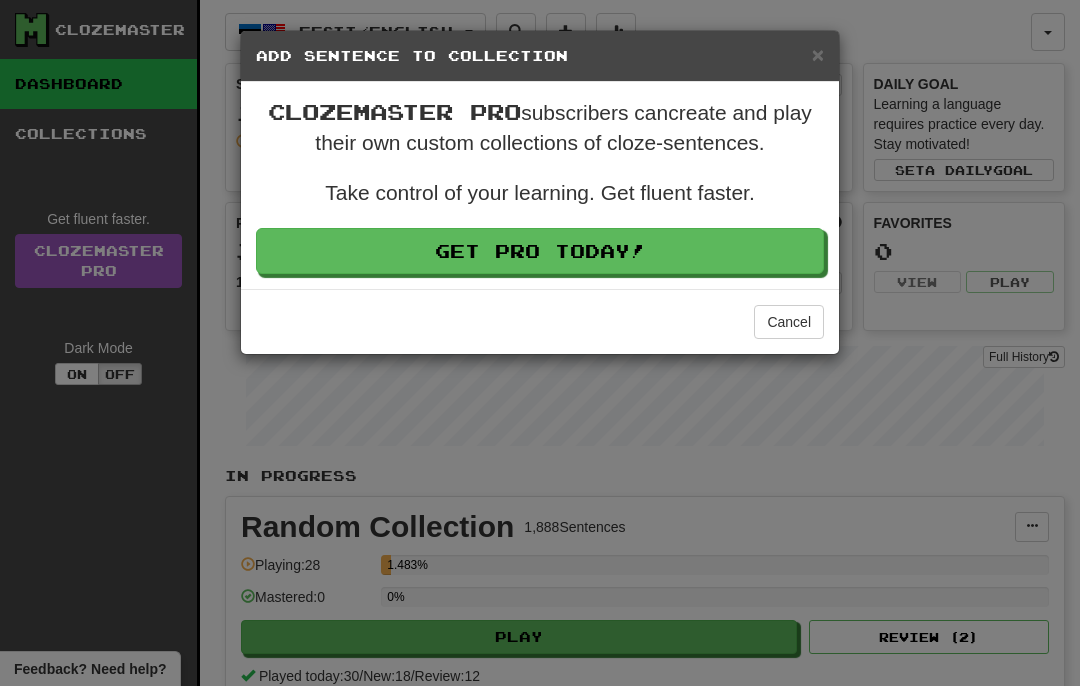 click on "×" at bounding box center (818, 54) 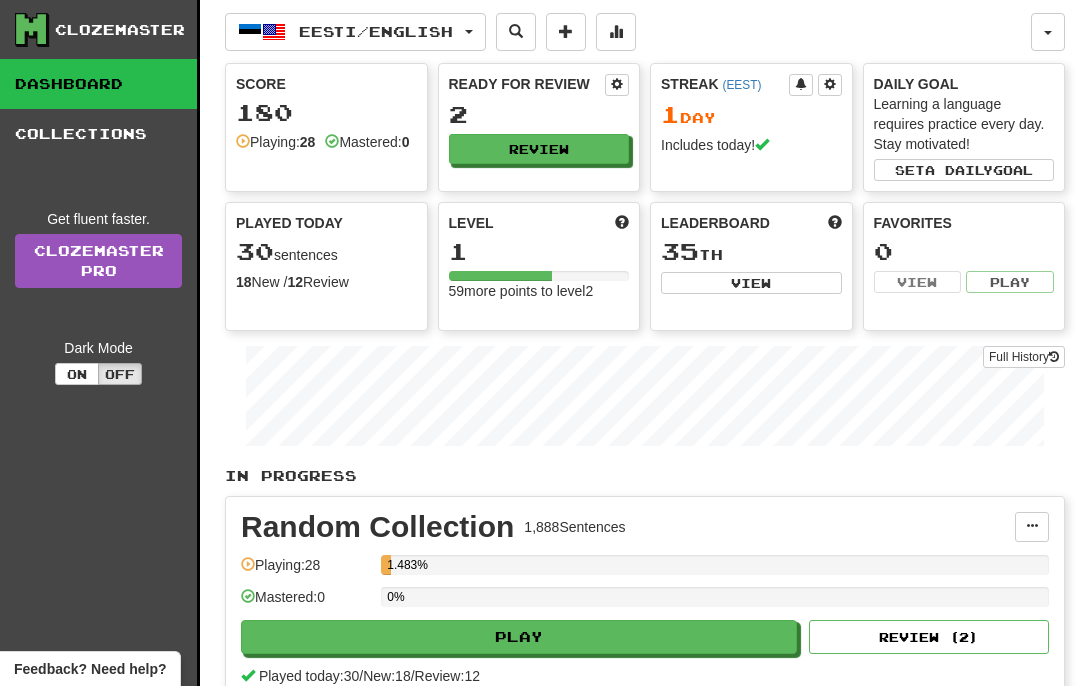 click on "Eesti  /  English" at bounding box center [355, 32] 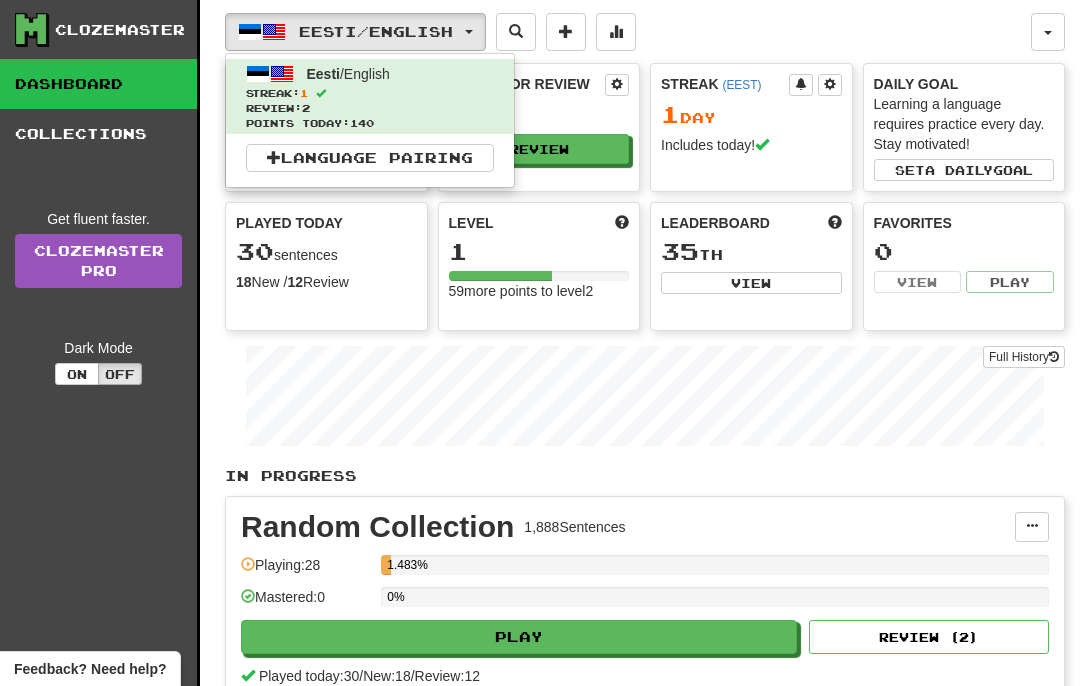 click on "Language Pairing" at bounding box center [370, 158] 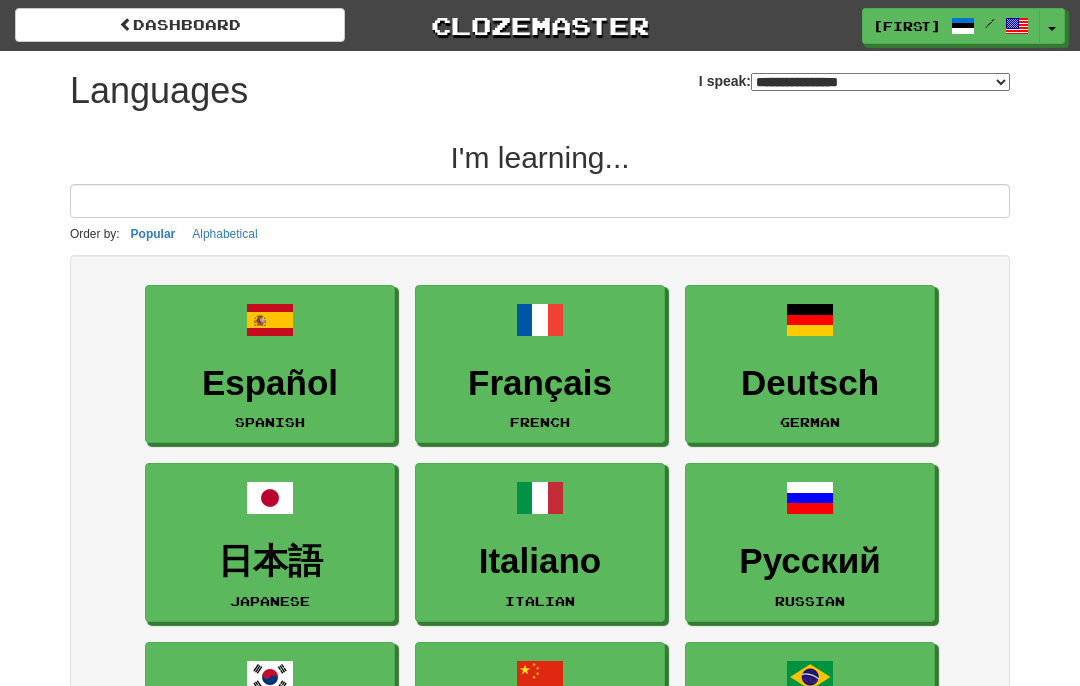 select on "*******" 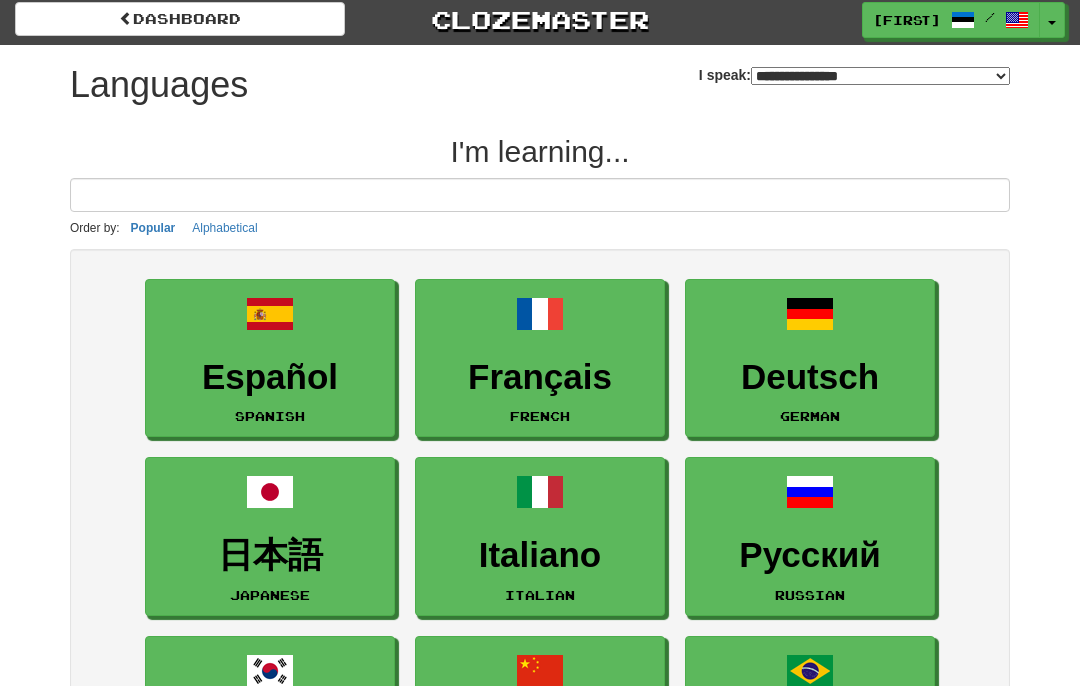 scroll, scrollTop: 0, scrollLeft: 0, axis: both 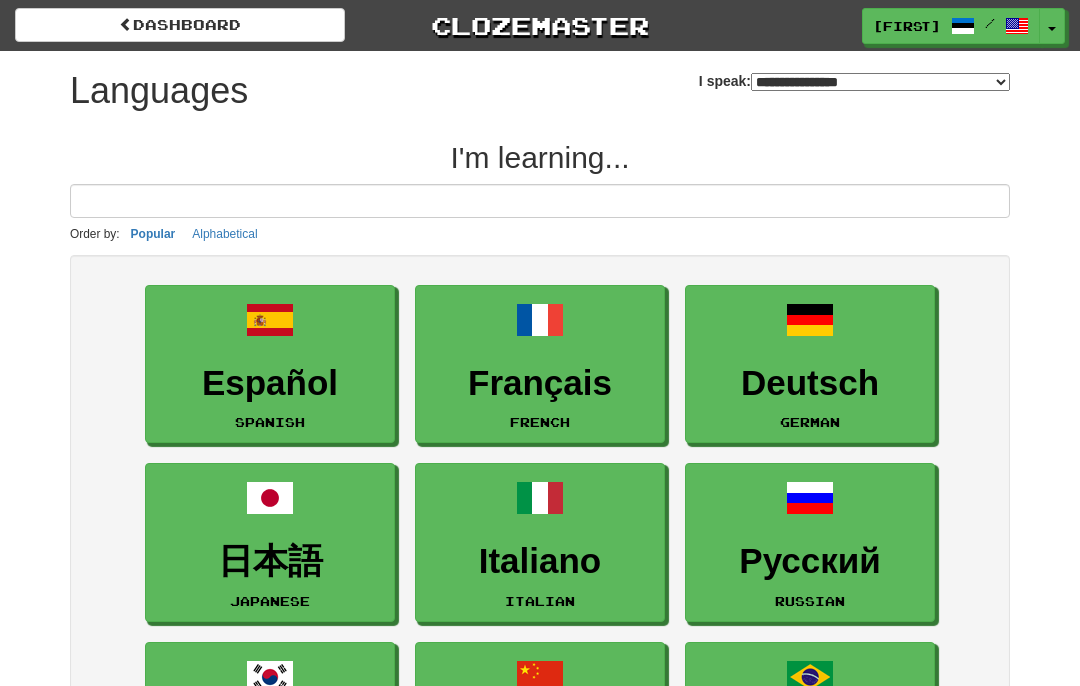 click on "dashboard" at bounding box center (180, 25) 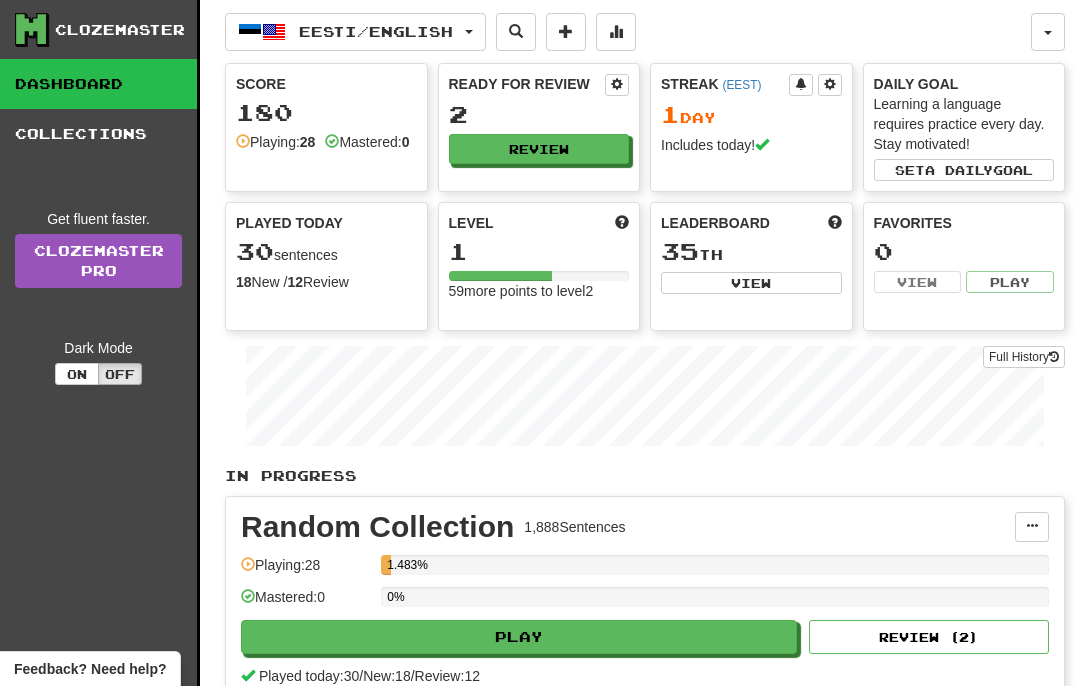 scroll, scrollTop: 0, scrollLeft: 0, axis: both 